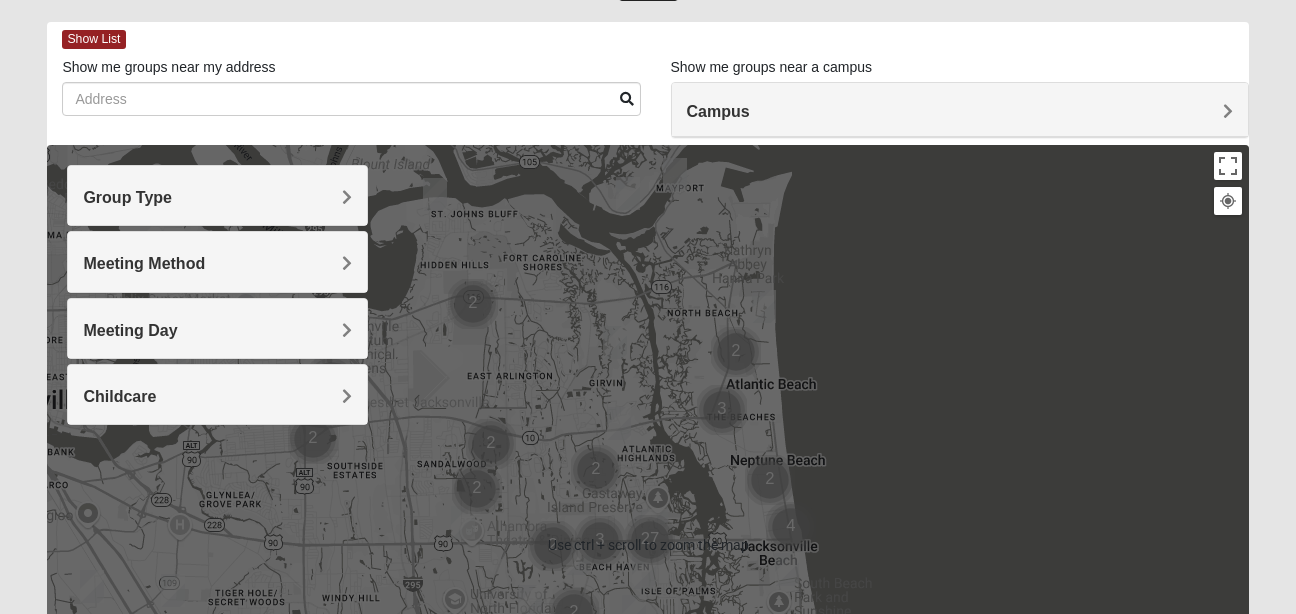 scroll, scrollTop: 100, scrollLeft: 0, axis: vertical 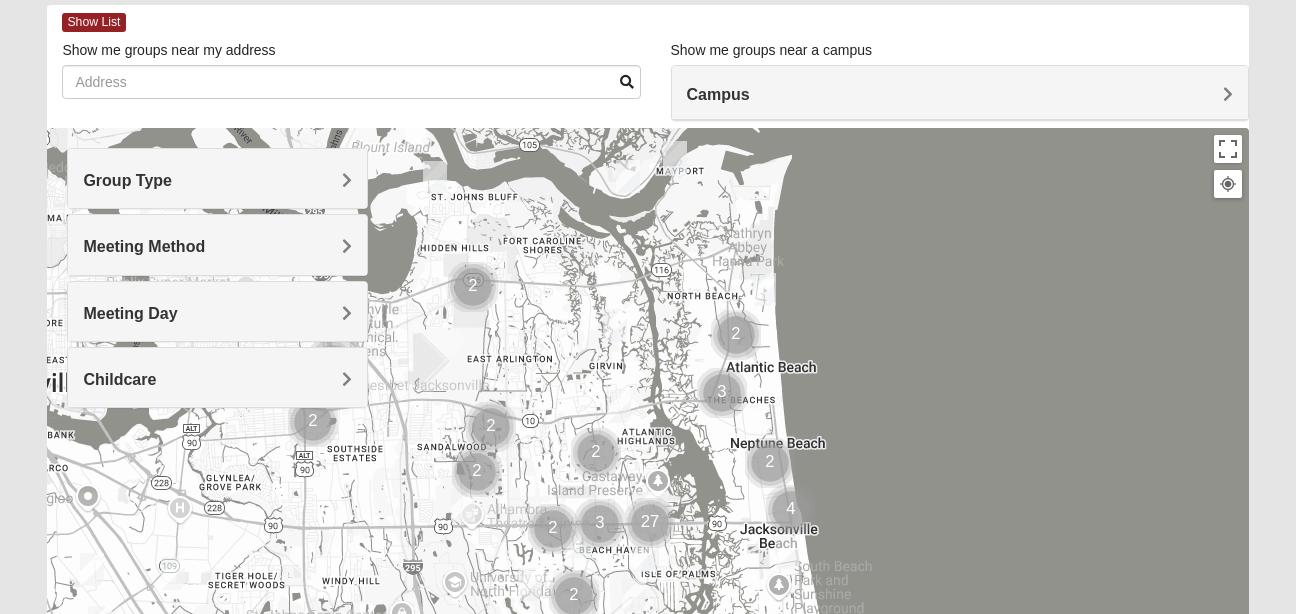 click on "Campus" at bounding box center (718, 94) 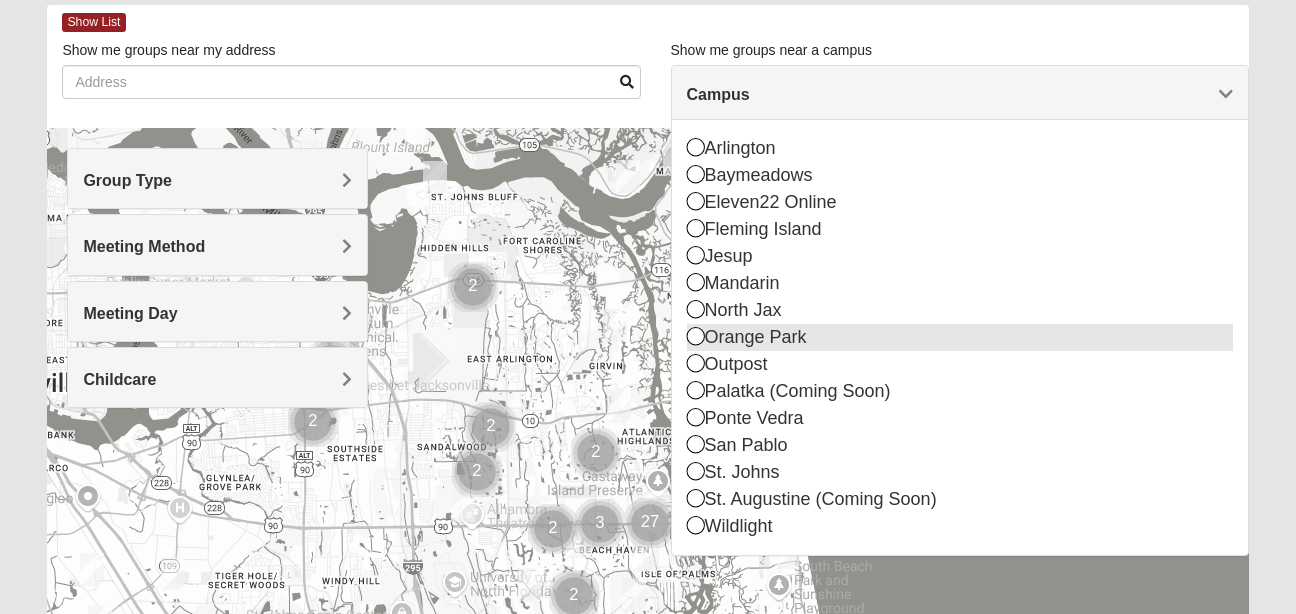 click at bounding box center (696, 336) 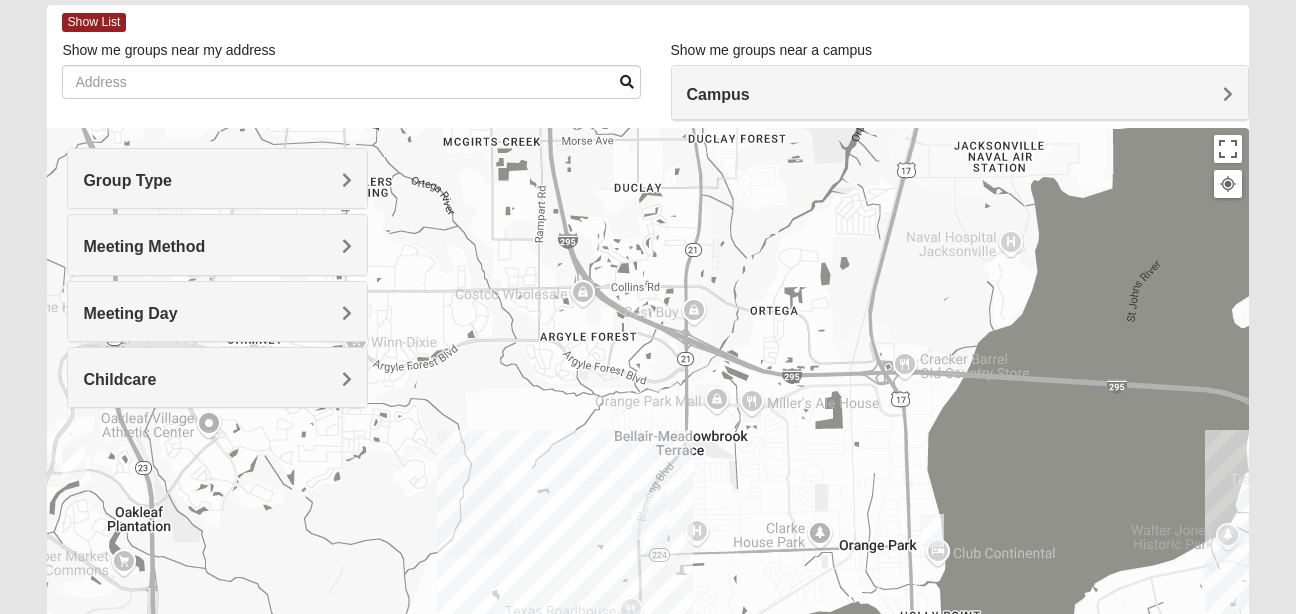 click on "Group Type" at bounding box center [127, 180] 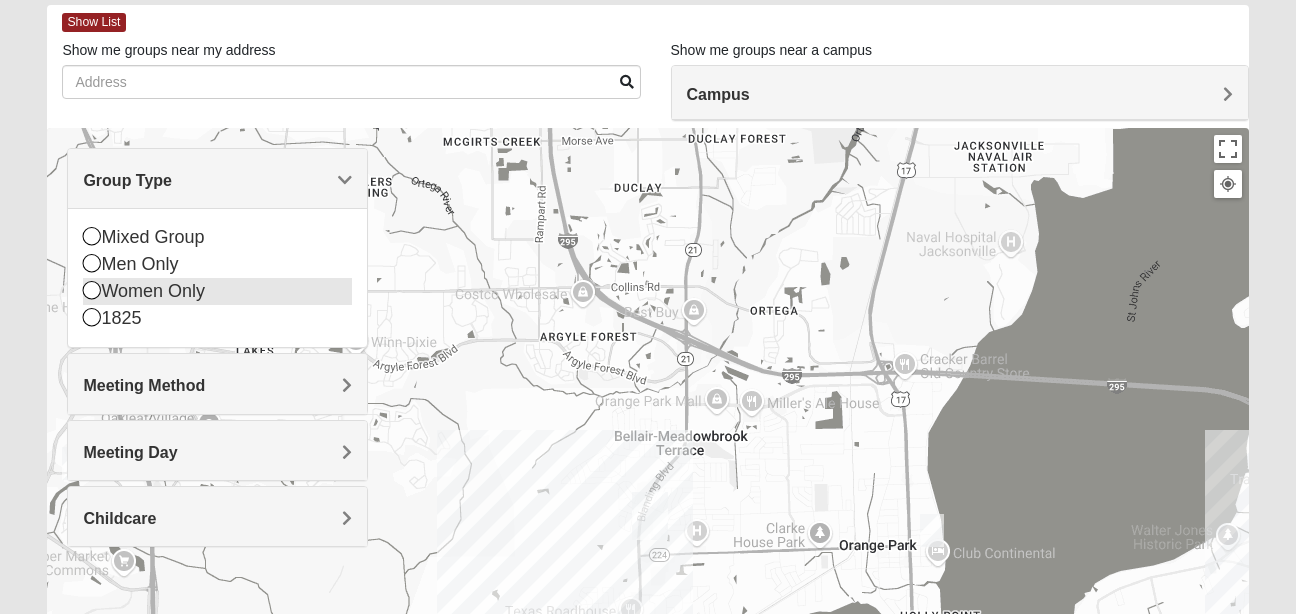 click at bounding box center [92, 290] 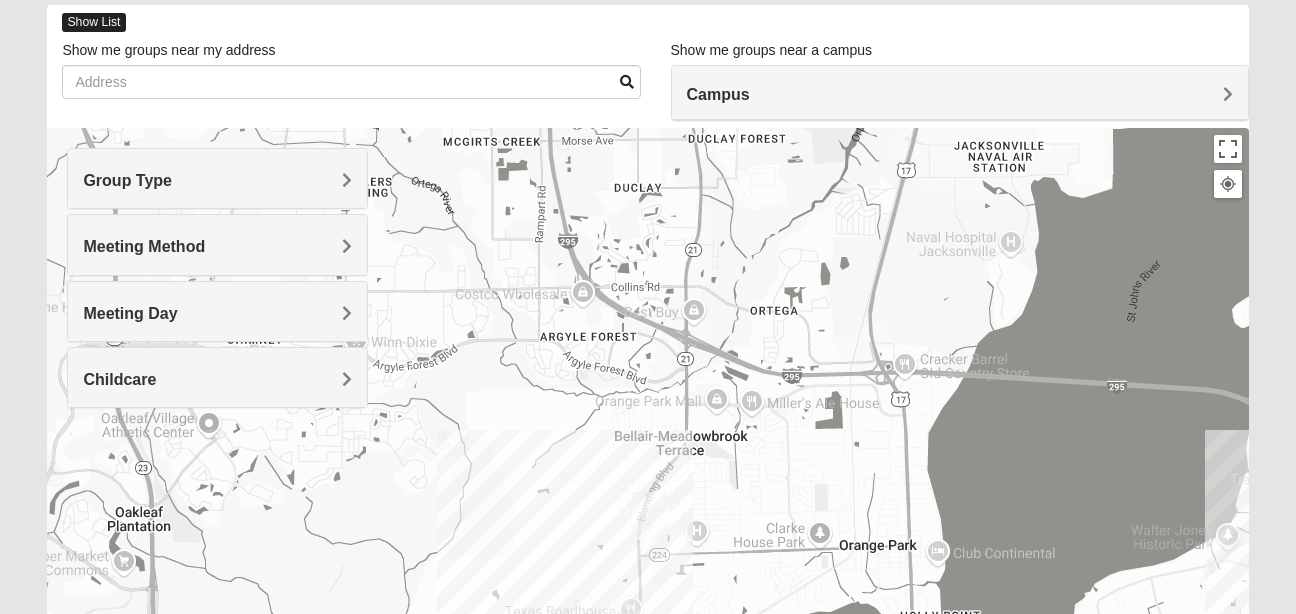 click on "Show List" at bounding box center (93, 22) 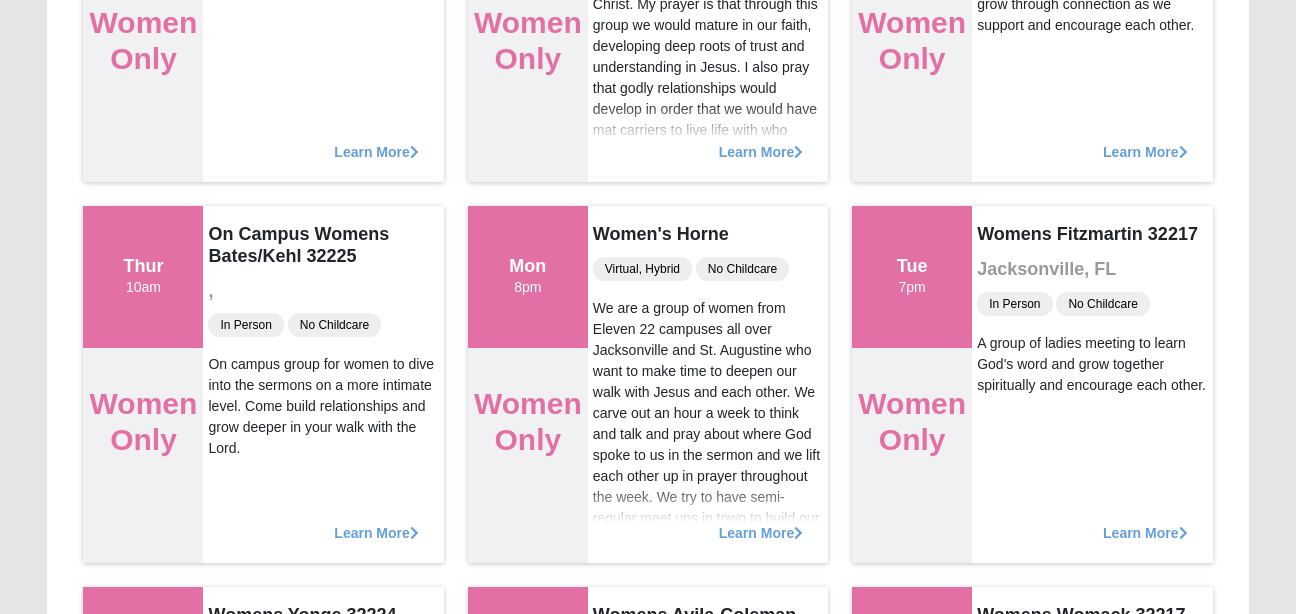 scroll, scrollTop: 6589, scrollLeft: 0, axis: vertical 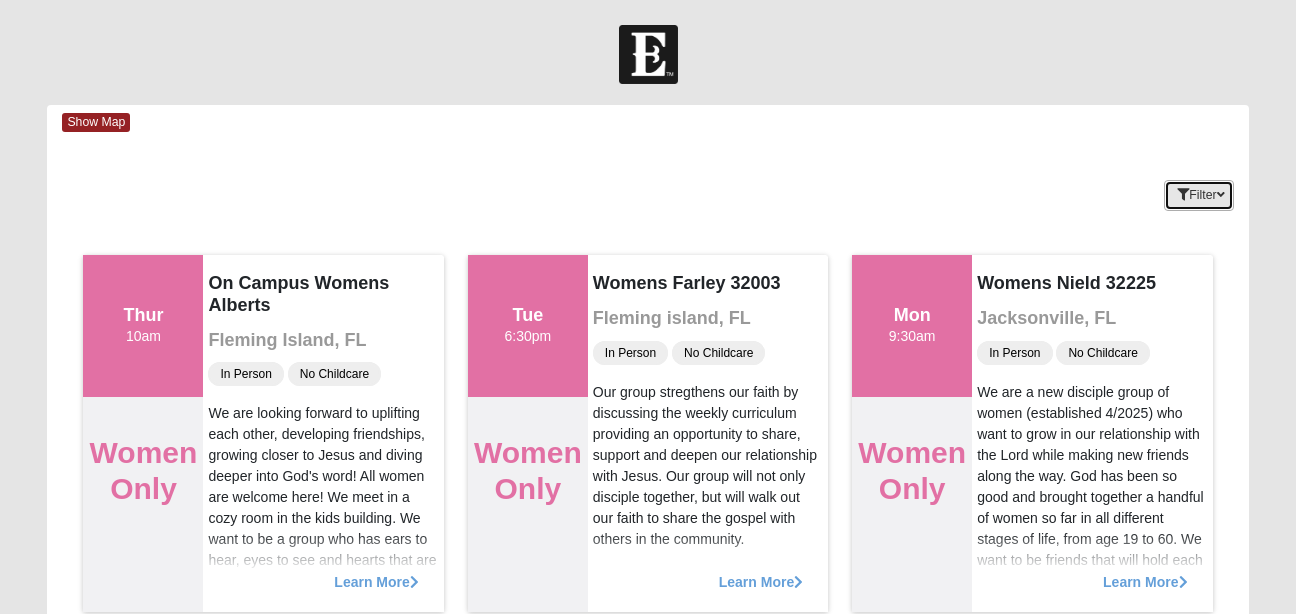 click on "Filter" at bounding box center [1198, 195] 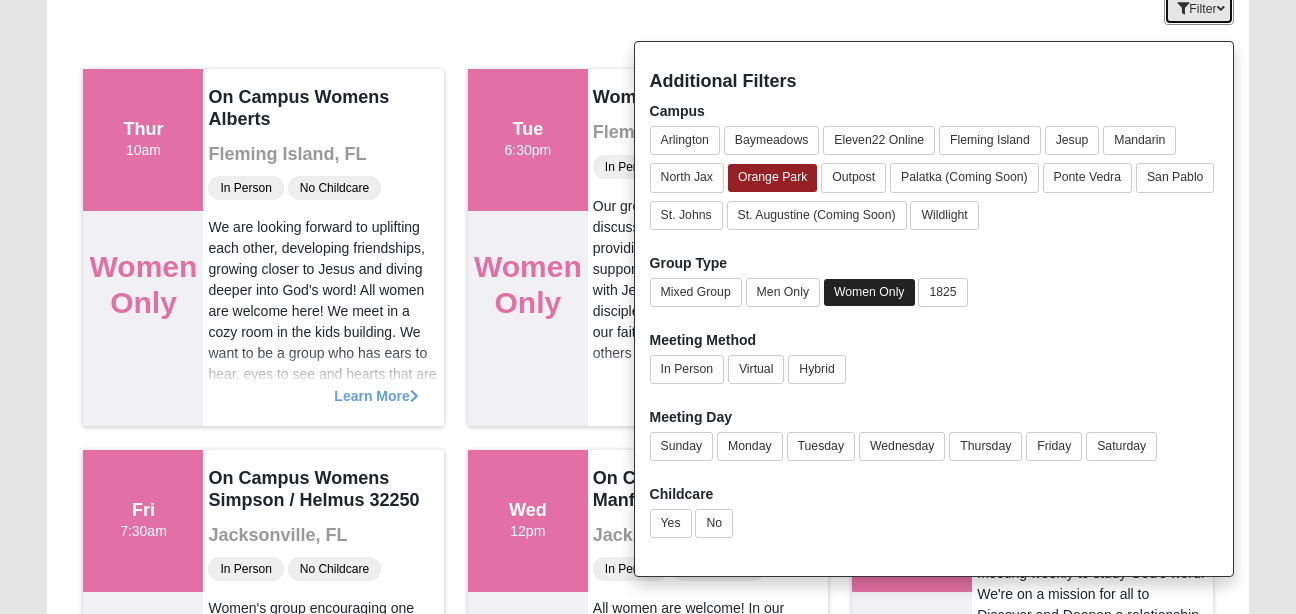 scroll, scrollTop: 200, scrollLeft: 0, axis: vertical 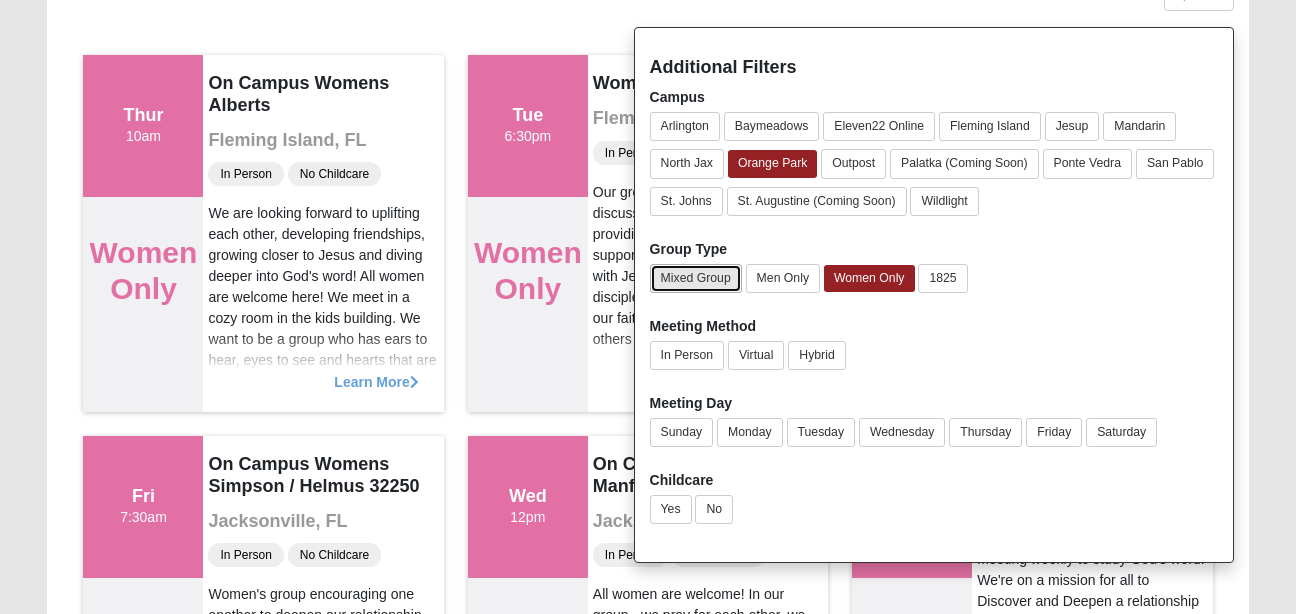 click on "Mixed Group" at bounding box center [696, 278] 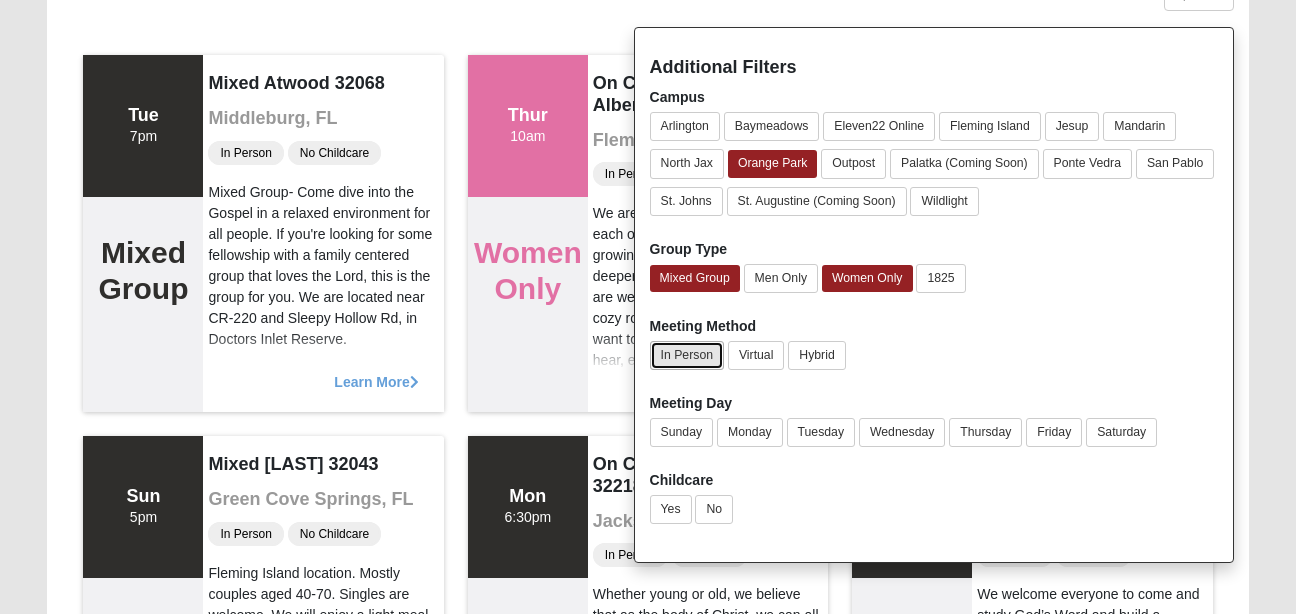 click on "In Person" at bounding box center [687, 355] 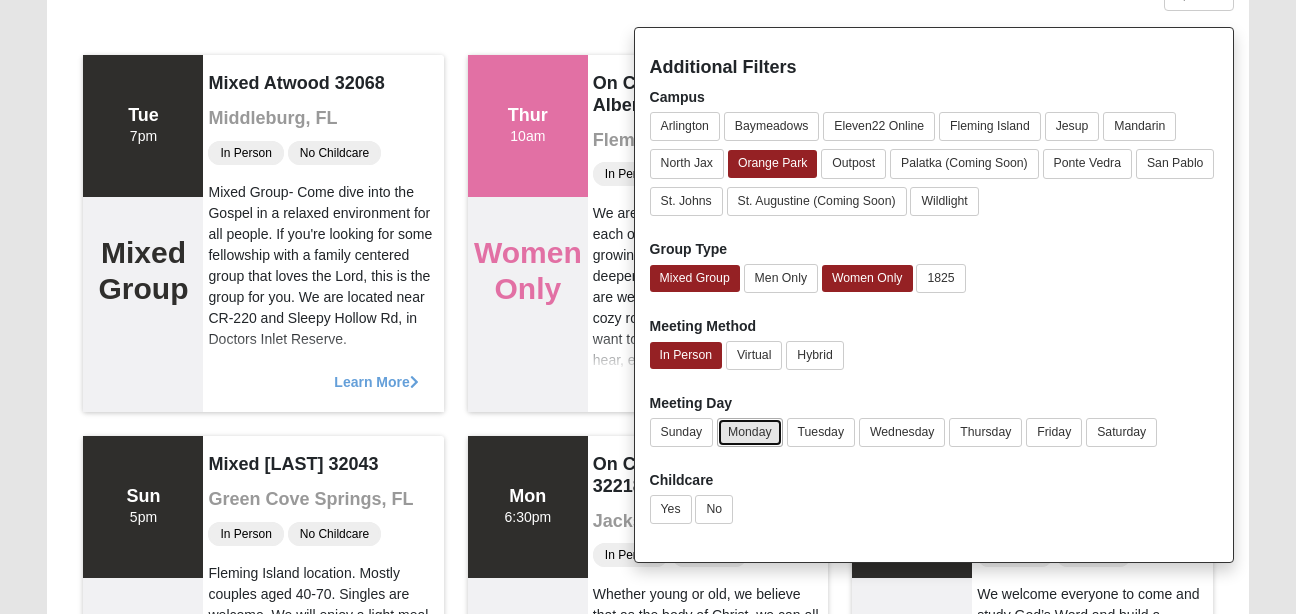 click on "Monday" at bounding box center [750, 432] 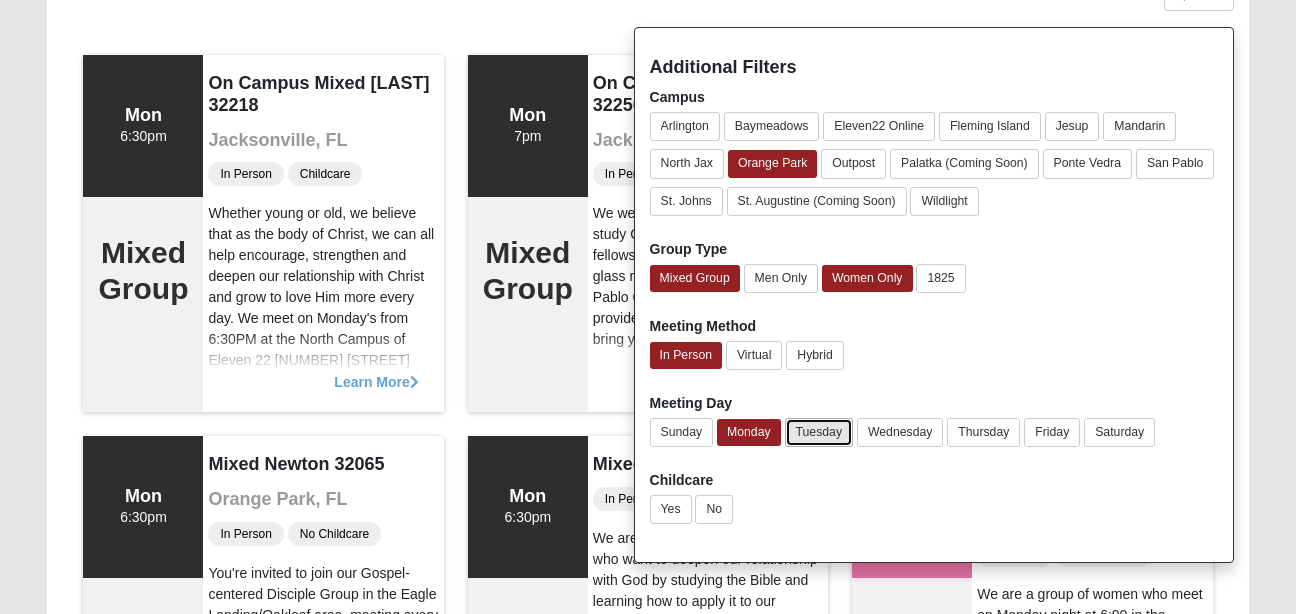 click on "Tuesday" at bounding box center (819, 432) 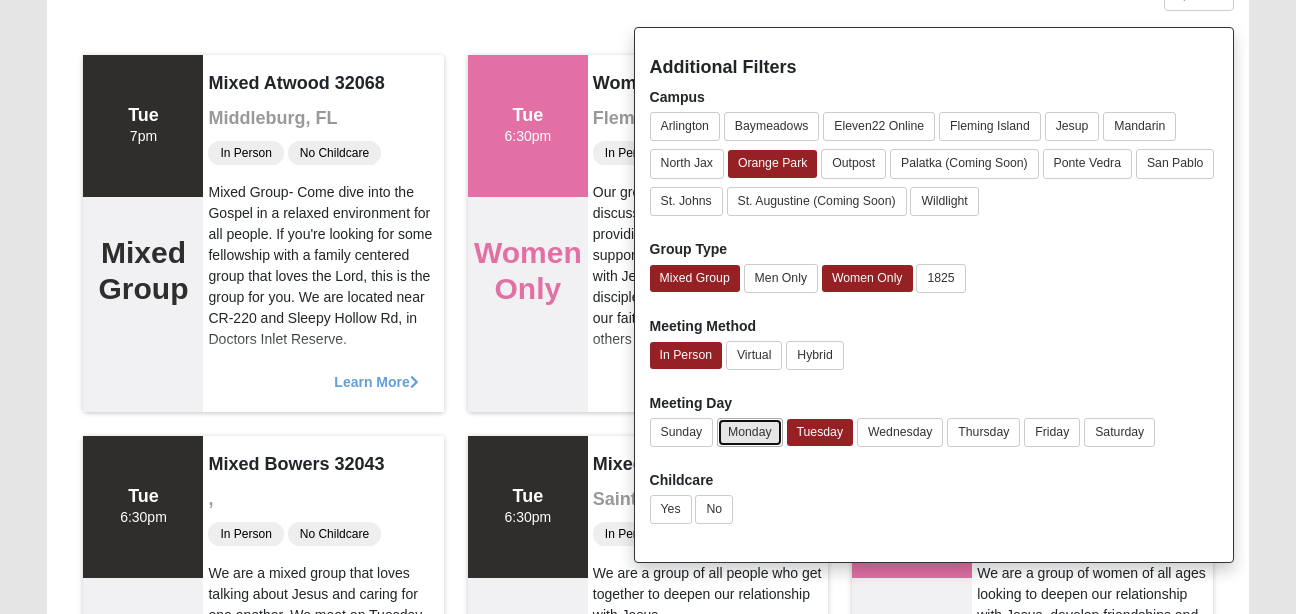 click on "Monday" at bounding box center [750, 432] 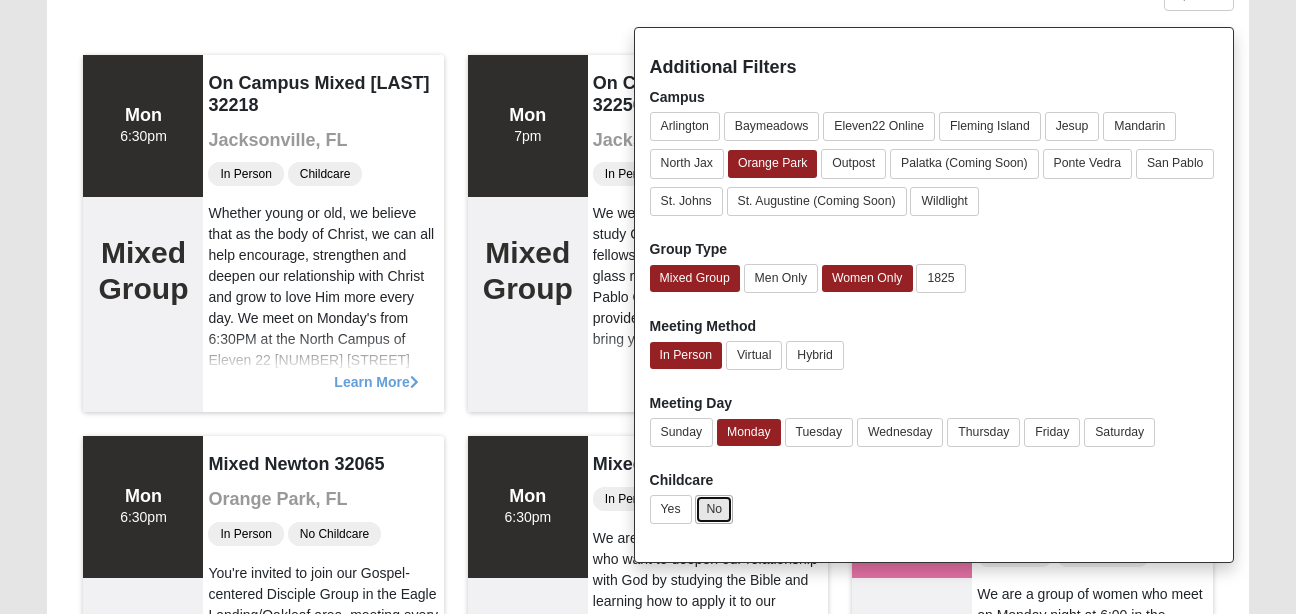 click on "No" at bounding box center [714, 509] 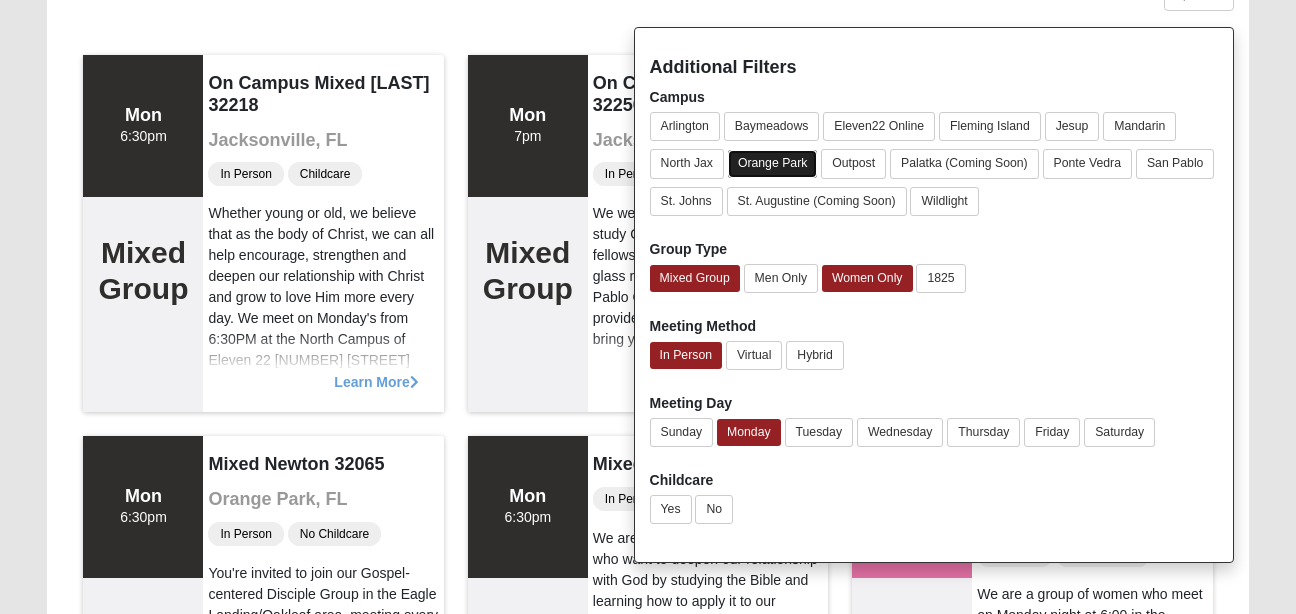 click on "Orange Park" at bounding box center (772, 163) 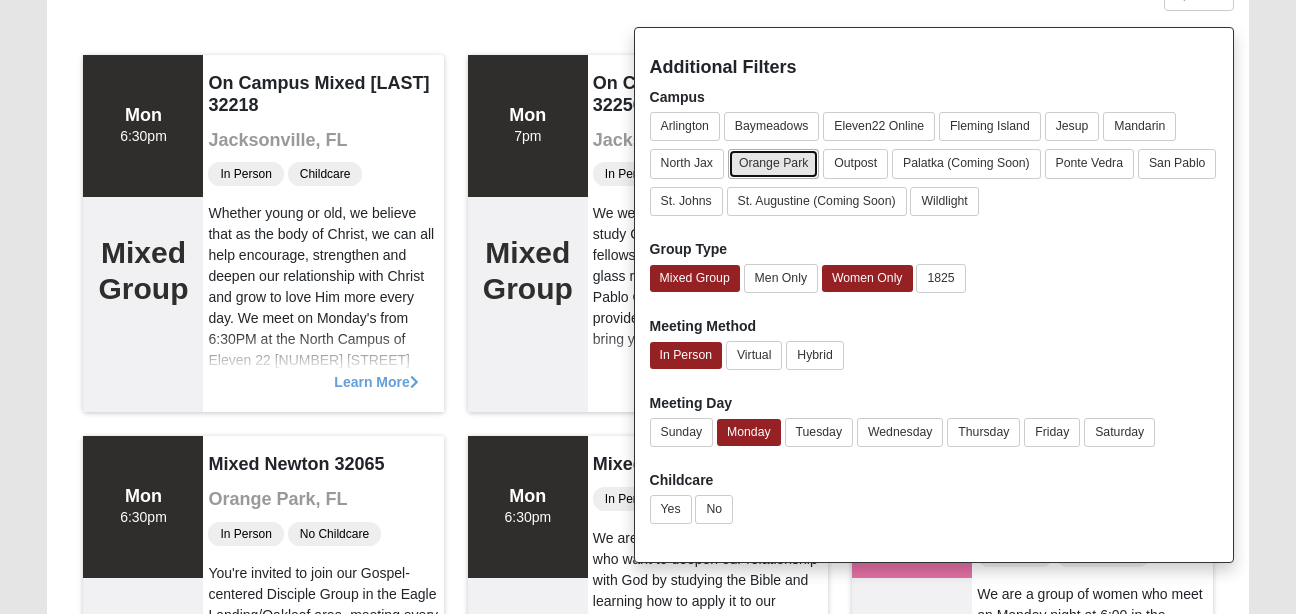 click on "Orange Park" at bounding box center (773, 163) 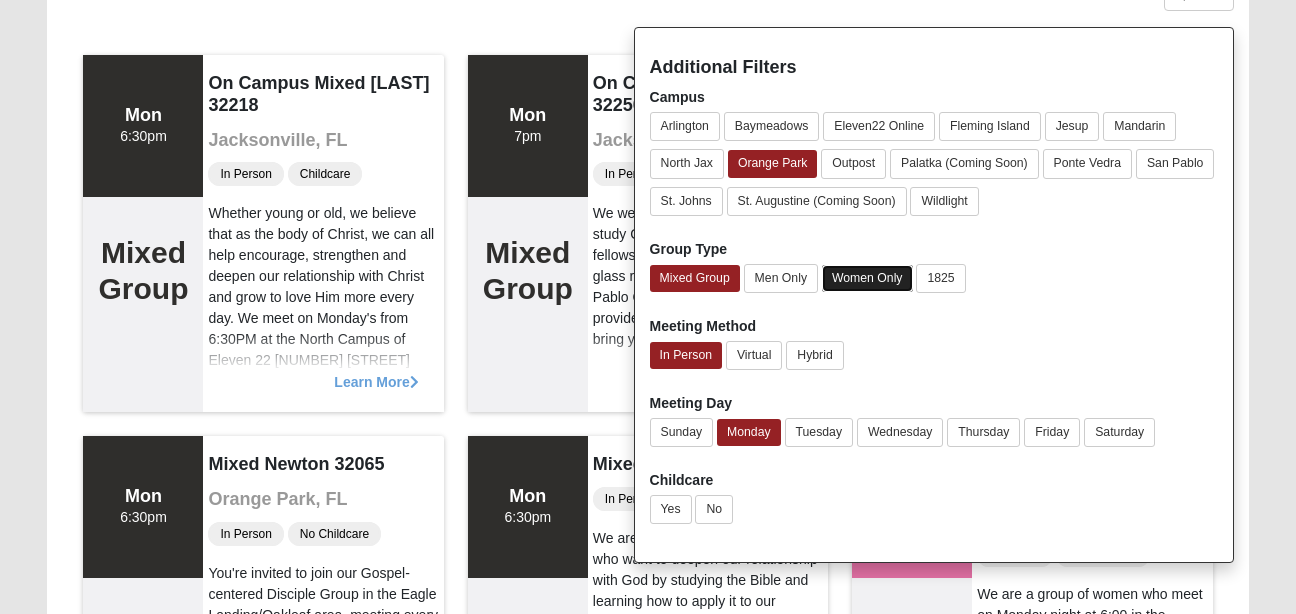 click on "Women Only" at bounding box center [867, 278] 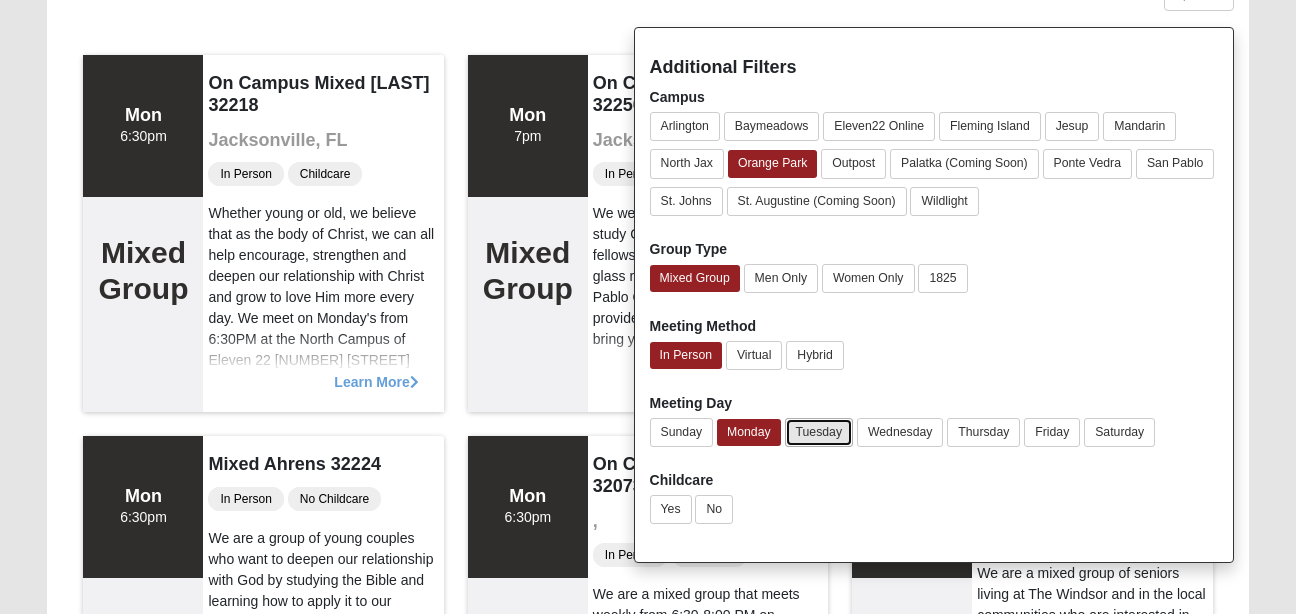 click on "Tuesday" at bounding box center [819, 432] 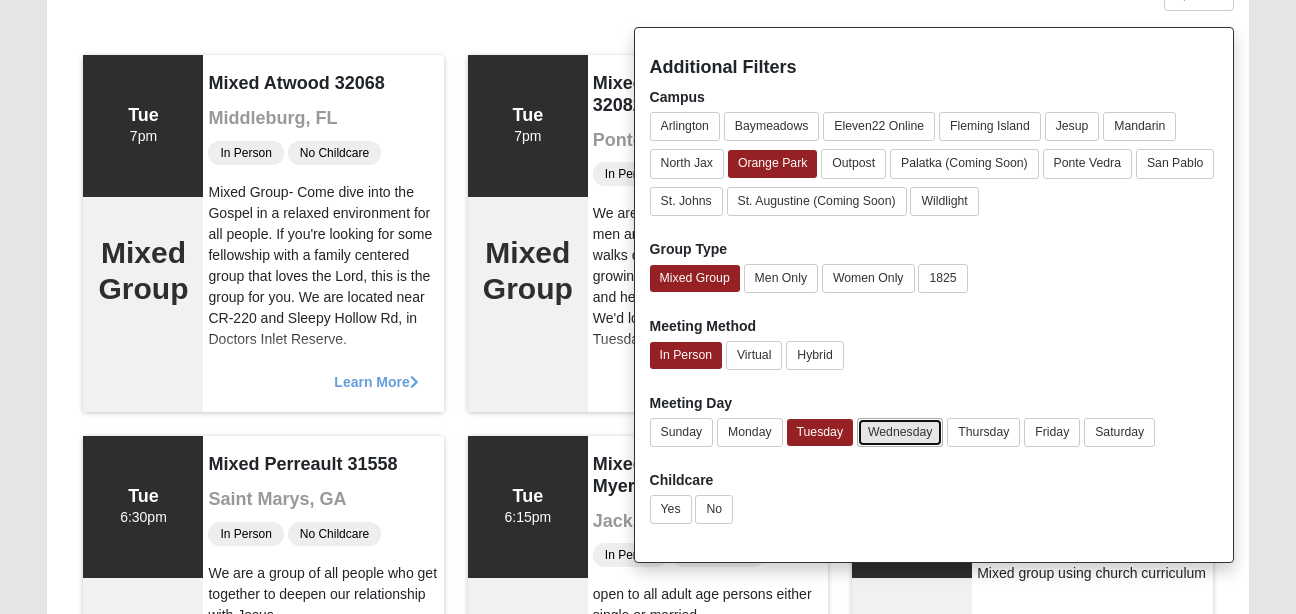 click on "Wednesday" at bounding box center (900, 432) 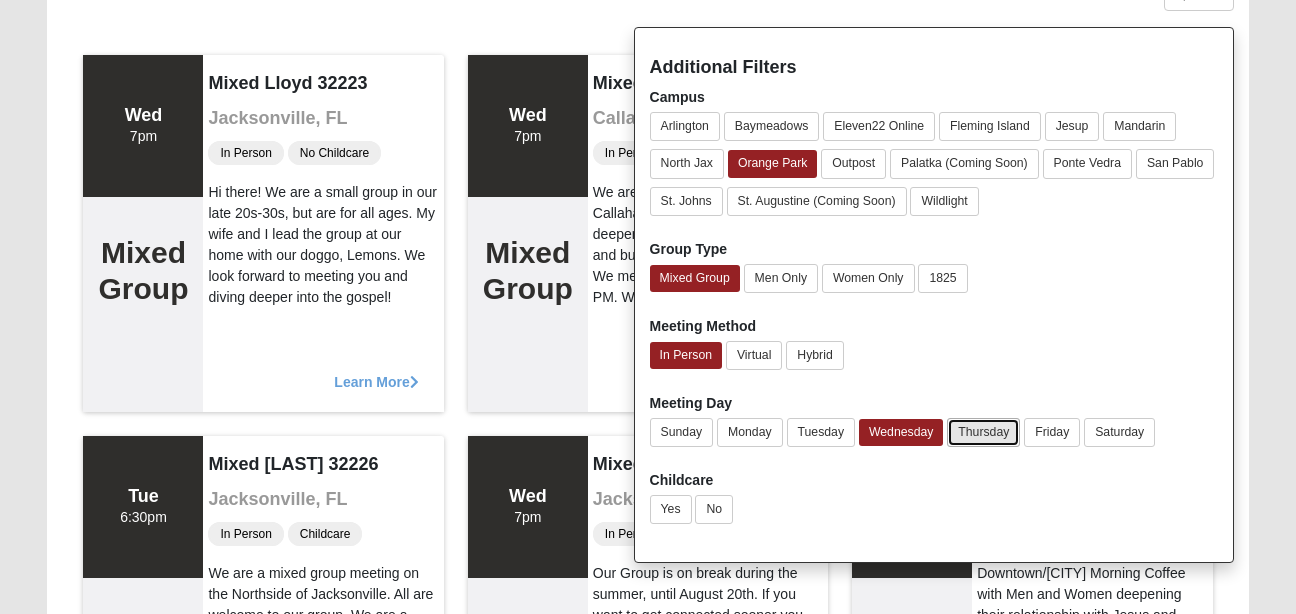 click on "Thursday" at bounding box center (983, 432) 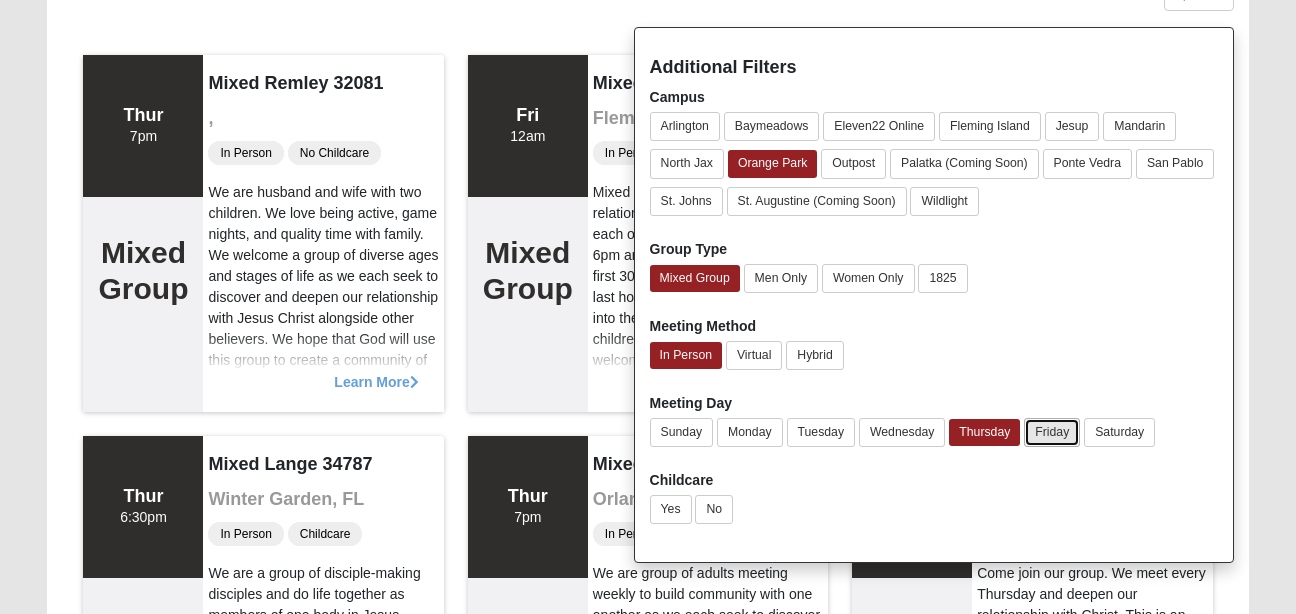 click on "Friday" at bounding box center [1052, 432] 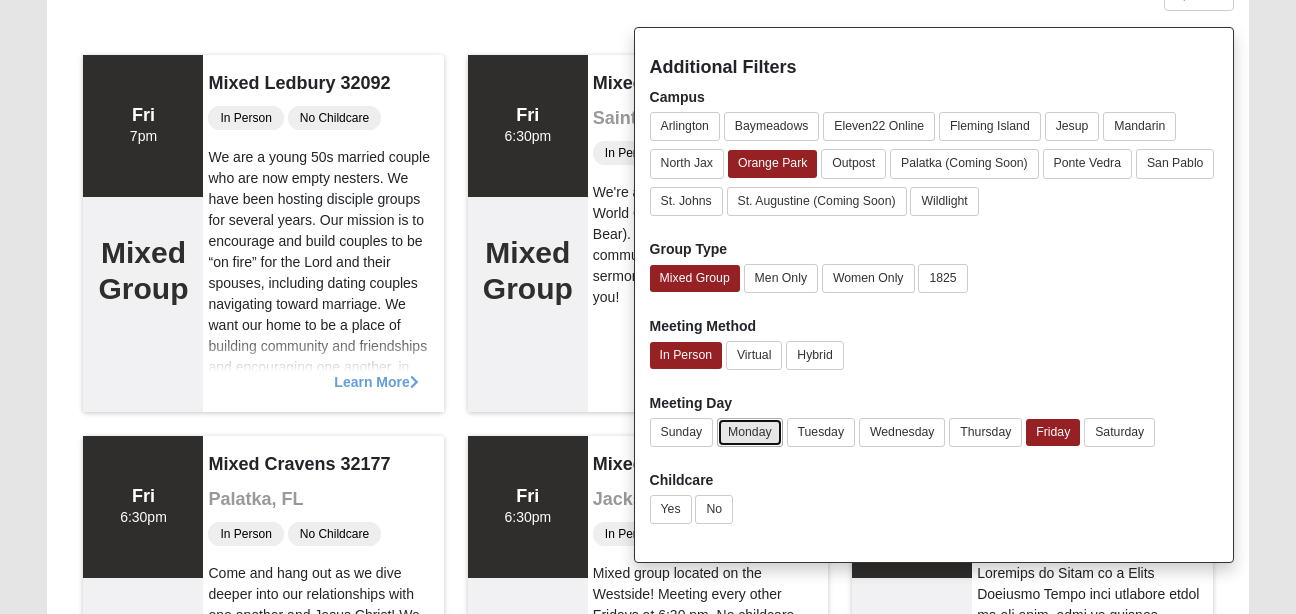 click on "Monday" at bounding box center (750, 432) 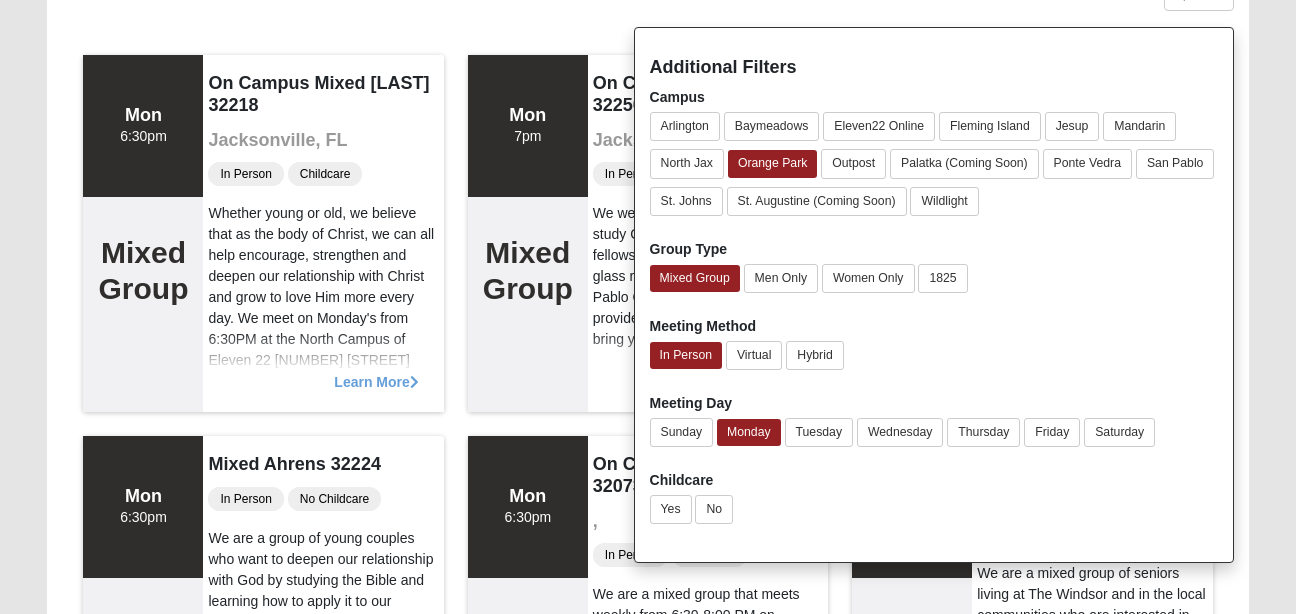 click on "Show Map
Loading Groups
Keywords
Filter
Additional Filters
Campus
Arlington
Baymeadows
Eleven22 Online
Fleming Island
Jesup
Mandarin
North Jax
Yes" at bounding box center [647, 1117] 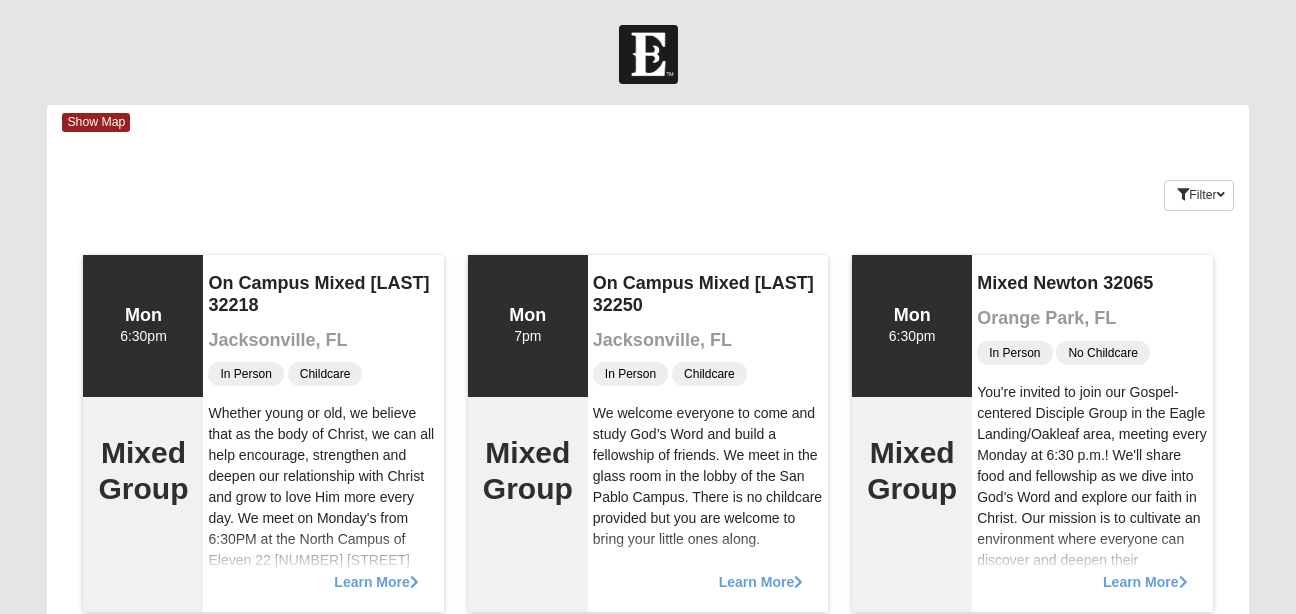 scroll, scrollTop: 100, scrollLeft: 0, axis: vertical 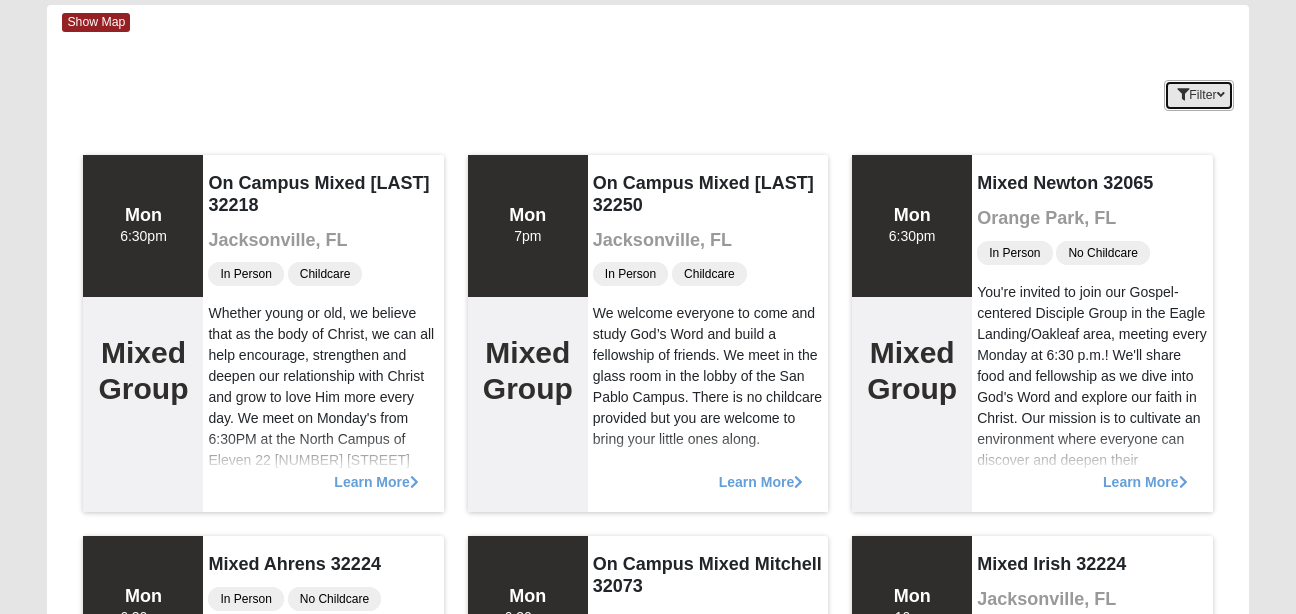 click at bounding box center [1221, 95] 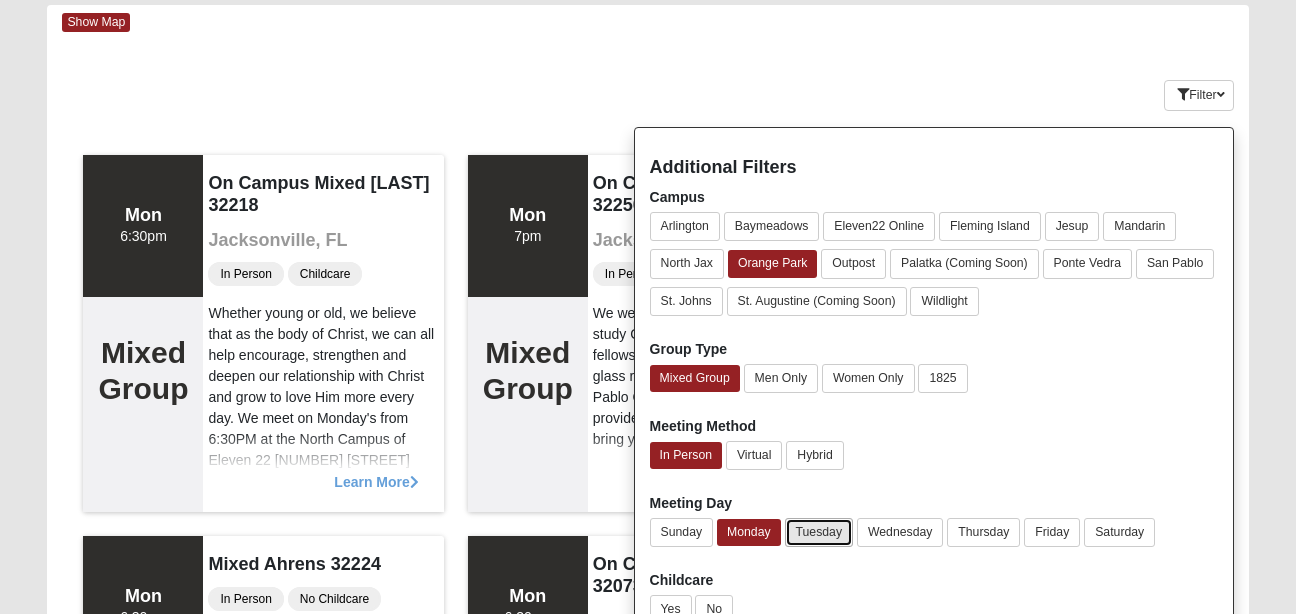 click on "Tuesday" at bounding box center (819, 532) 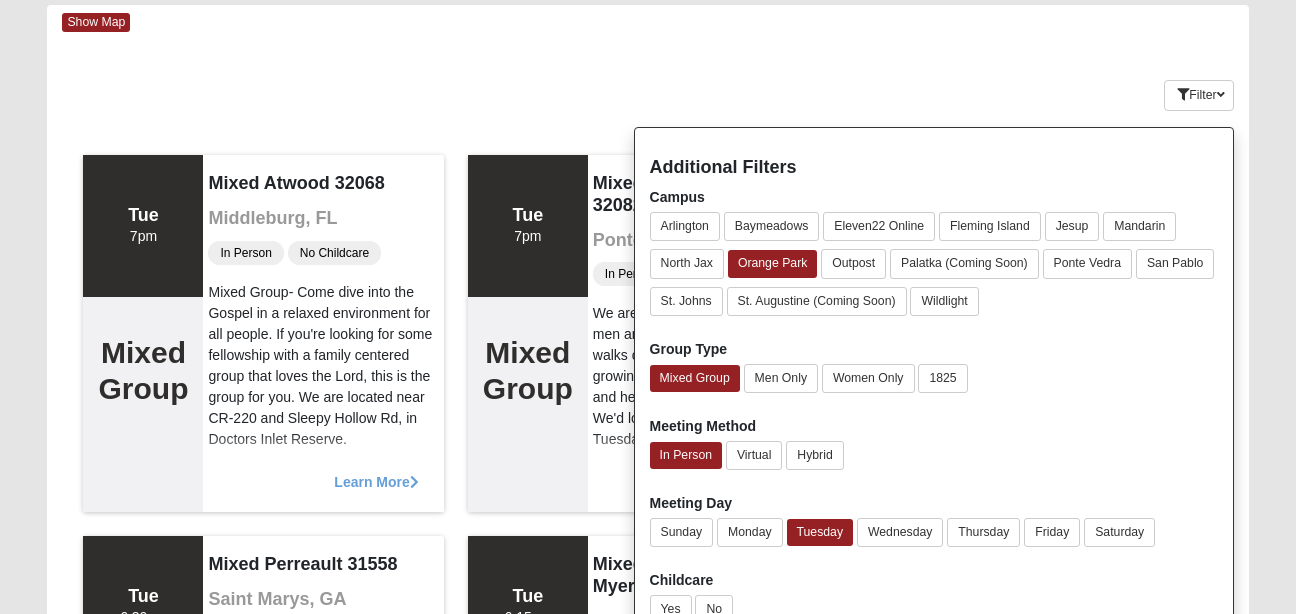 click on "Keywords
Filter
Additional Filters
Campus
Arlington
Baymeadows
Eleven22 Online
Fleming Island
Jesup
Mandarin
North Jax
Orange Park
Outpost
Palatka (Coming Soon)
Ponte Vedra Yes" at bounding box center [647, 91] 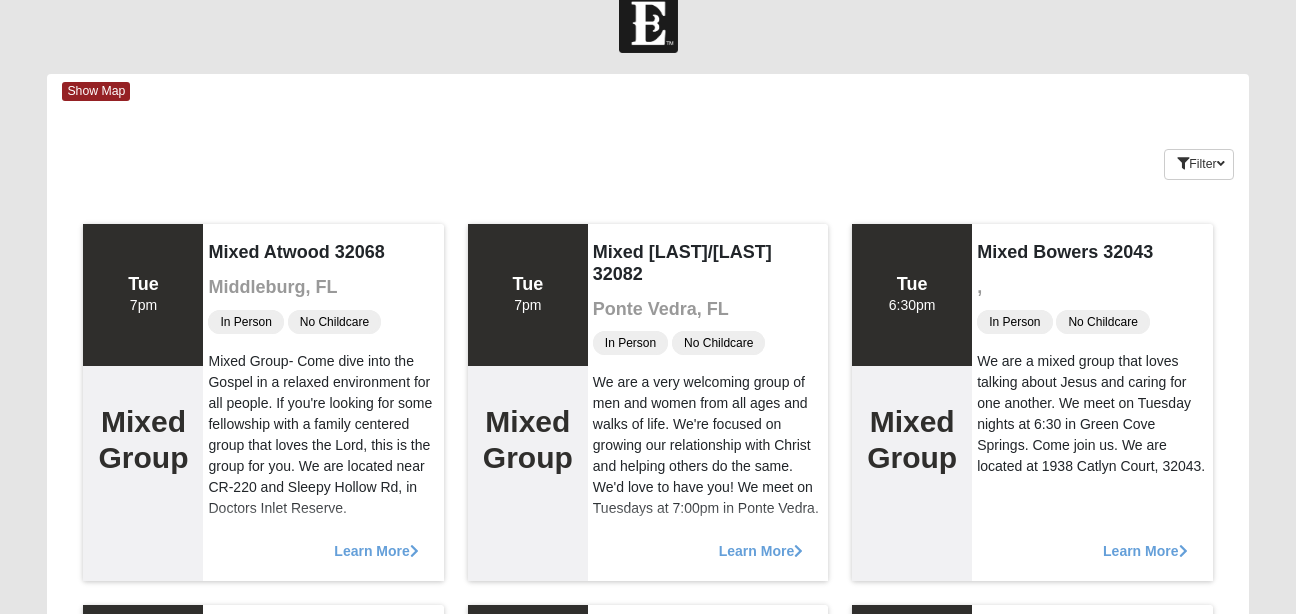 scroll, scrollTop: 0, scrollLeft: 0, axis: both 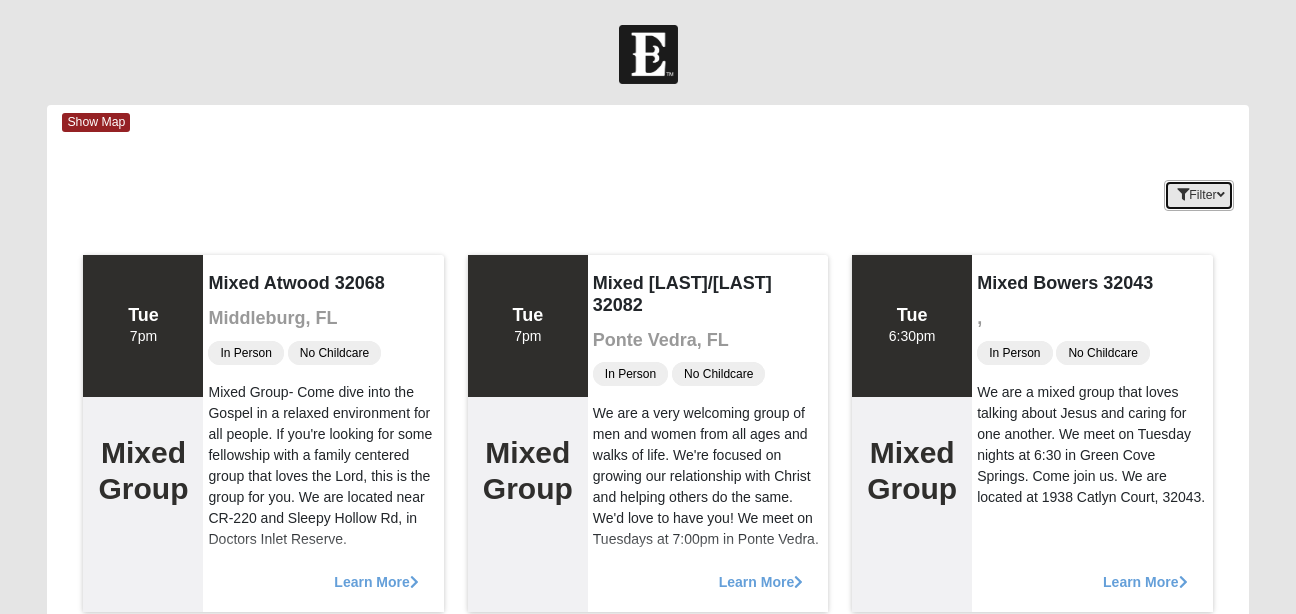 click at bounding box center [1221, 195] 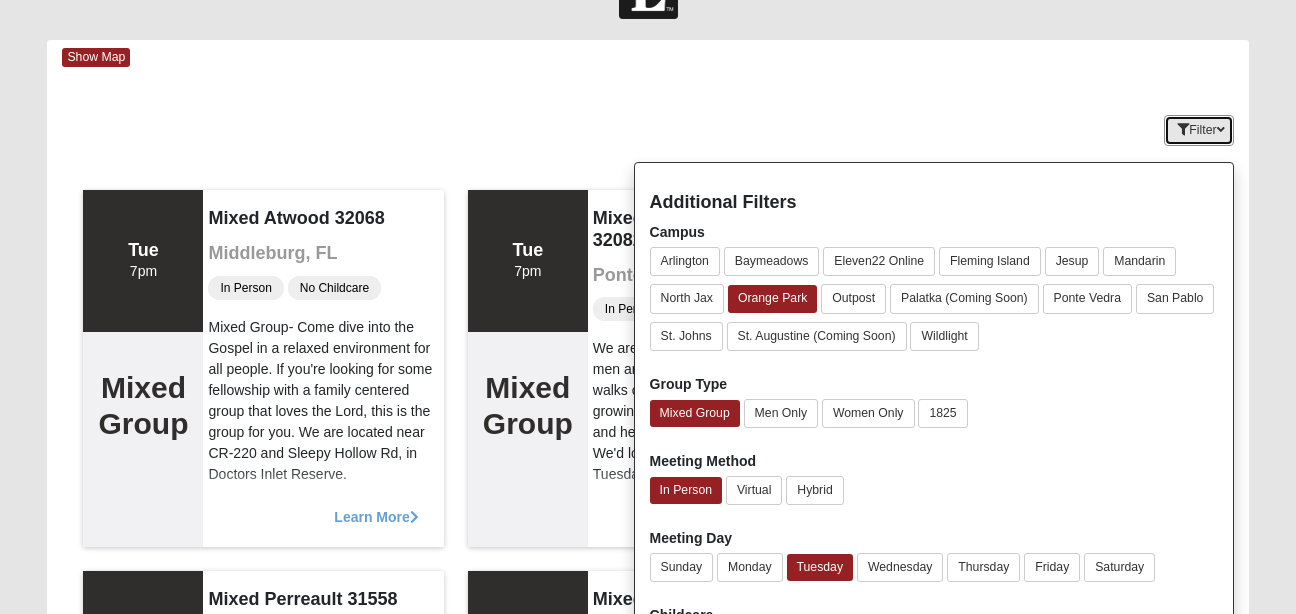 scroll, scrollTop: 100, scrollLeft: 0, axis: vertical 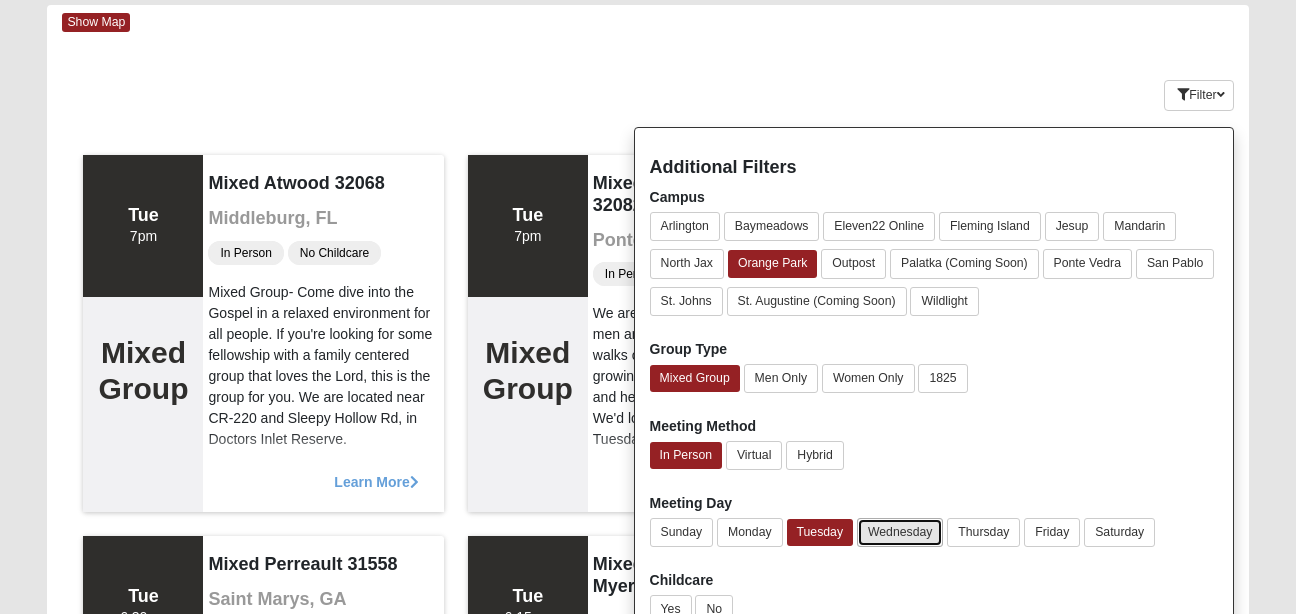 click on "Wednesday" at bounding box center [900, 532] 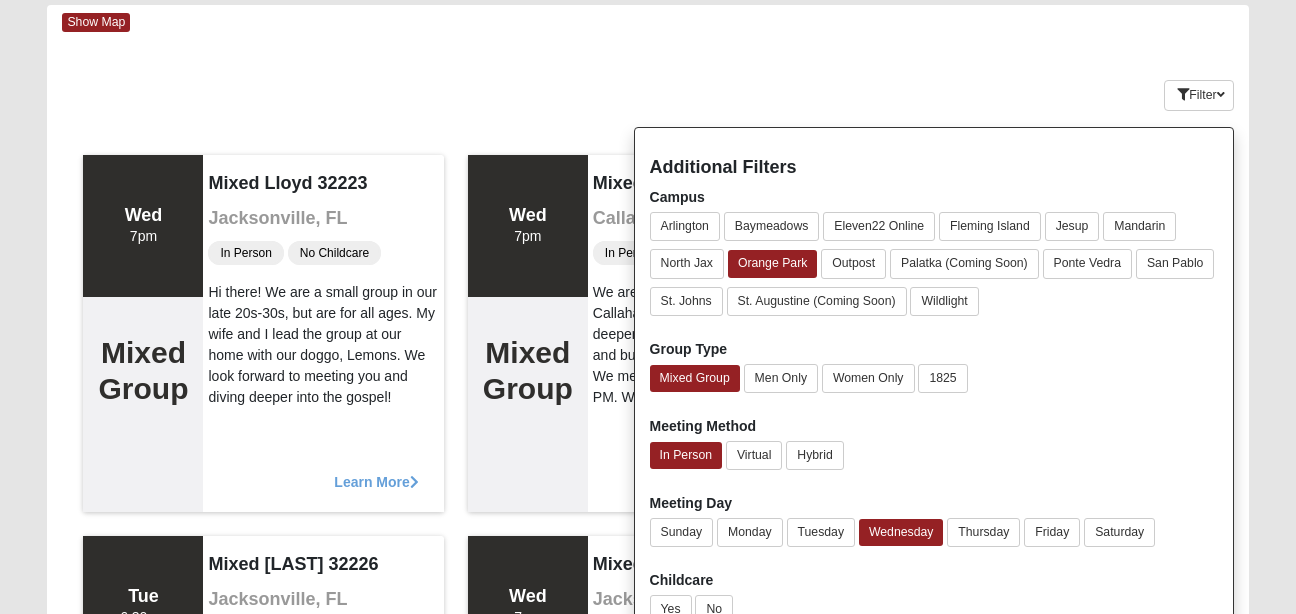 click on "Filter
Additional Filters
Campus
Arlington
Baymeadows
Eleven22 Online
Fleming Island
Jesup
Mandarin
North Jax
Orange Park
Outpost
Palatka (Coming Soon)
Ponte Vedra
San Pablo St. Johns St. Augustine (Coming Soon) 1825" at bounding box center (1148, 91) 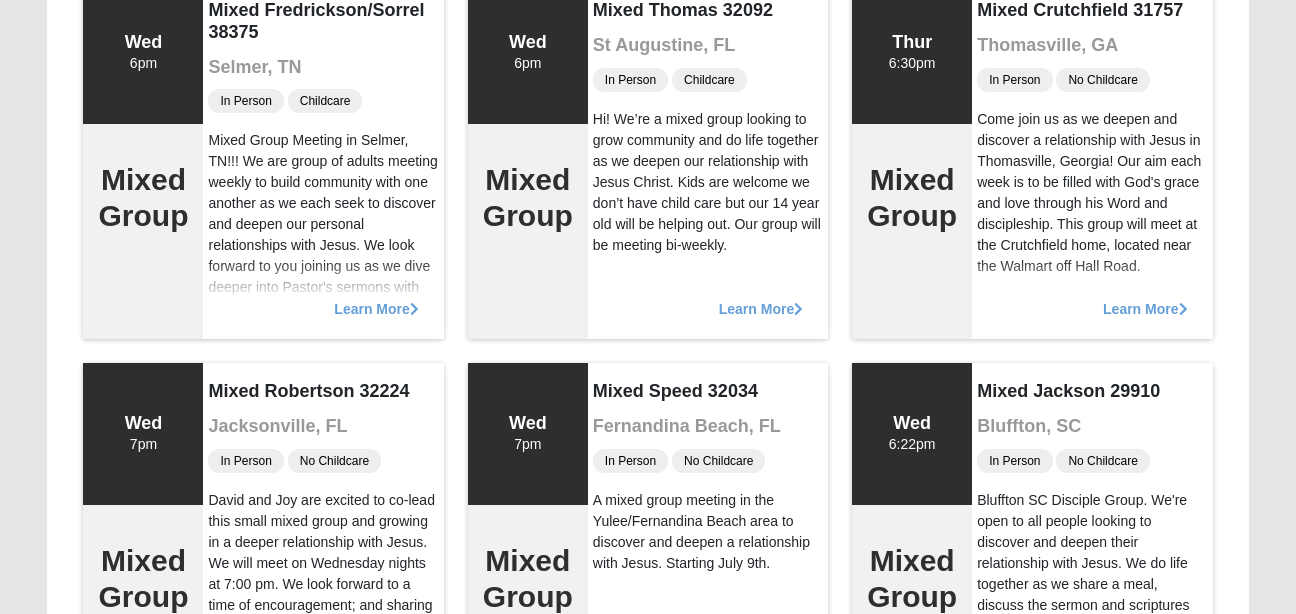 scroll, scrollTop: 2150, scrollLeft: 0, axis: vertical 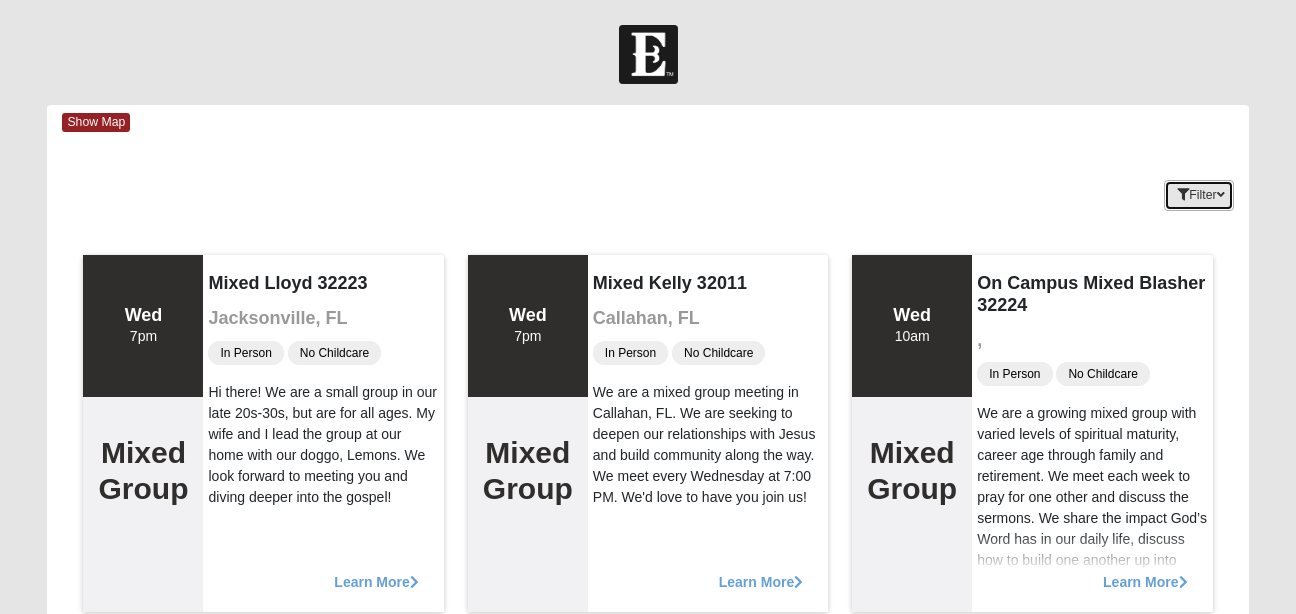 click on "Filter" at bounding box center (1198, 195) 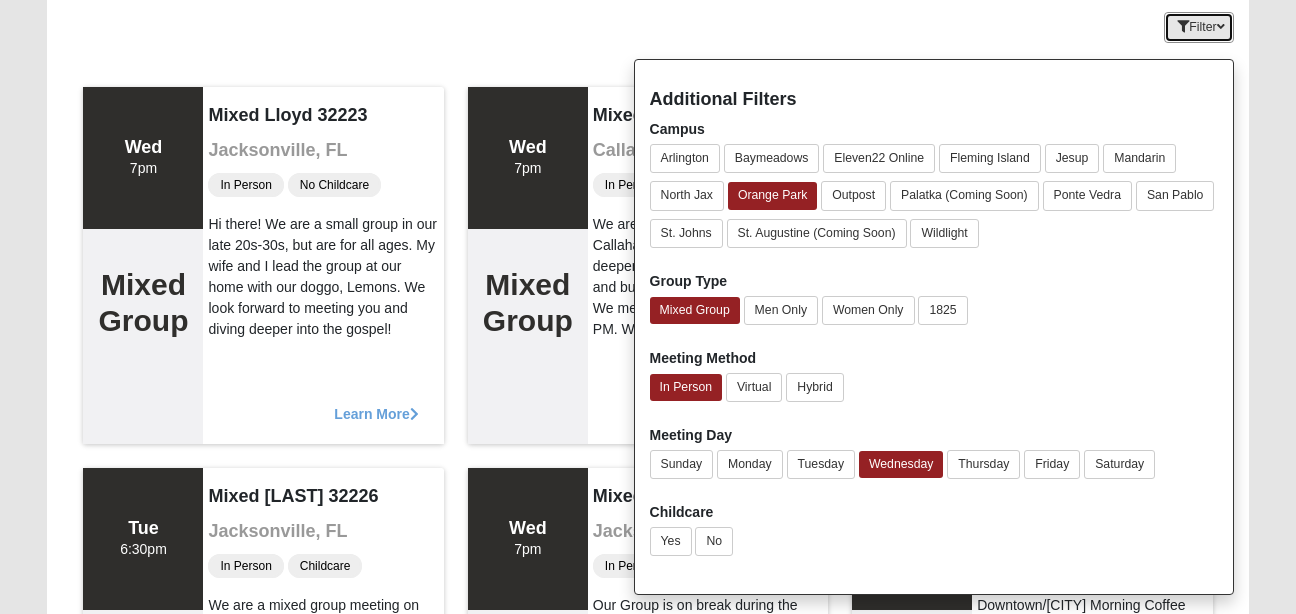 scroll, scrollTop: 200, scrollLeft: 0, axis: vertical 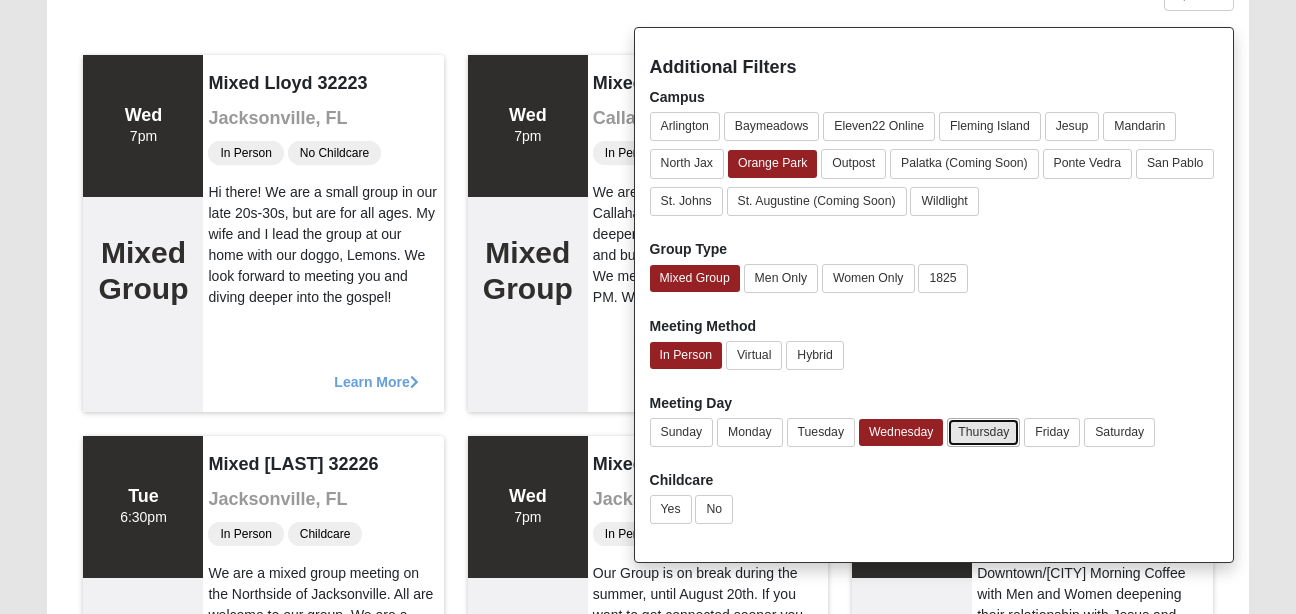 click on "Thursday" at bounding box center [983, 432] 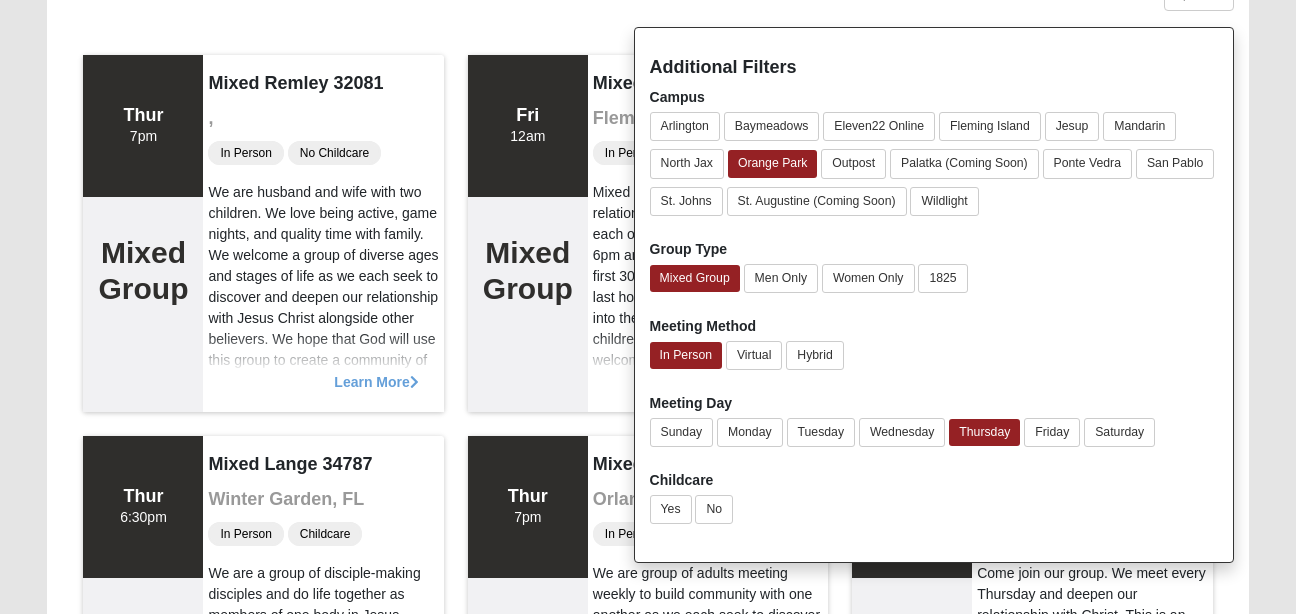 click on "Show Map
Loading Groups
Keywords
Filter
Additional Filters
Campus
Arlington
Baymeadows
Eleven22 Online
Fleming Island
Jesup
Mandarin
North Jax
Yes" at bounding box center [647, 736] 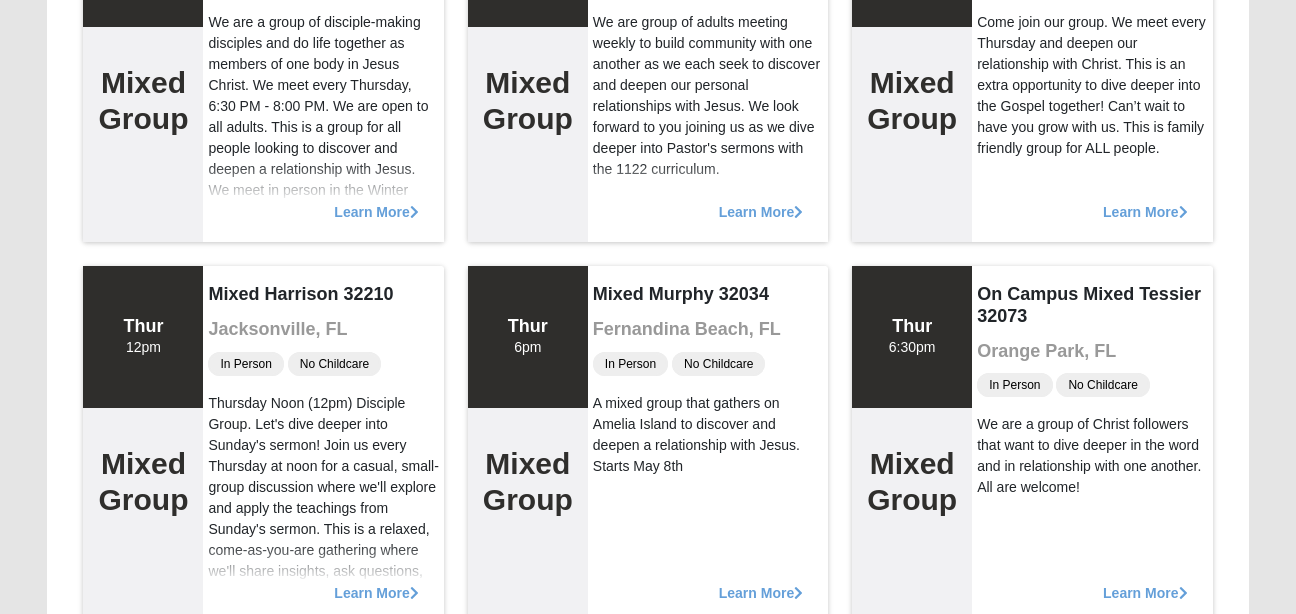 scroll, scrollTop: 800, scrollLeft: 0, axis: vertical 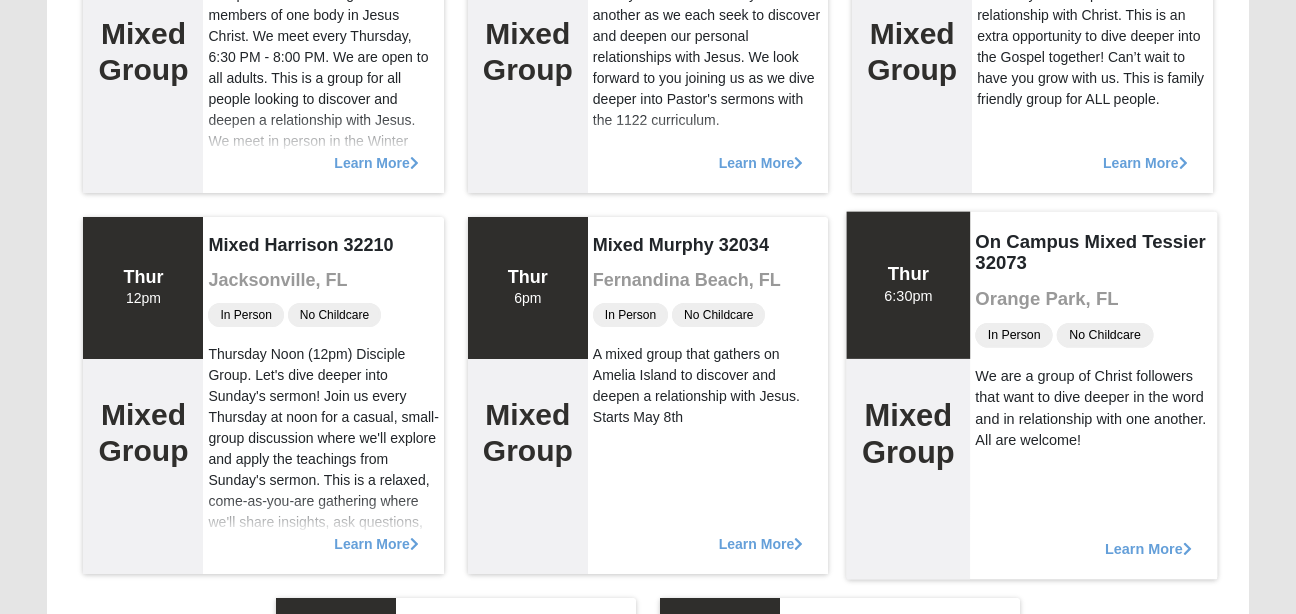click on "Learn More" at bounding box center (1148, 538) 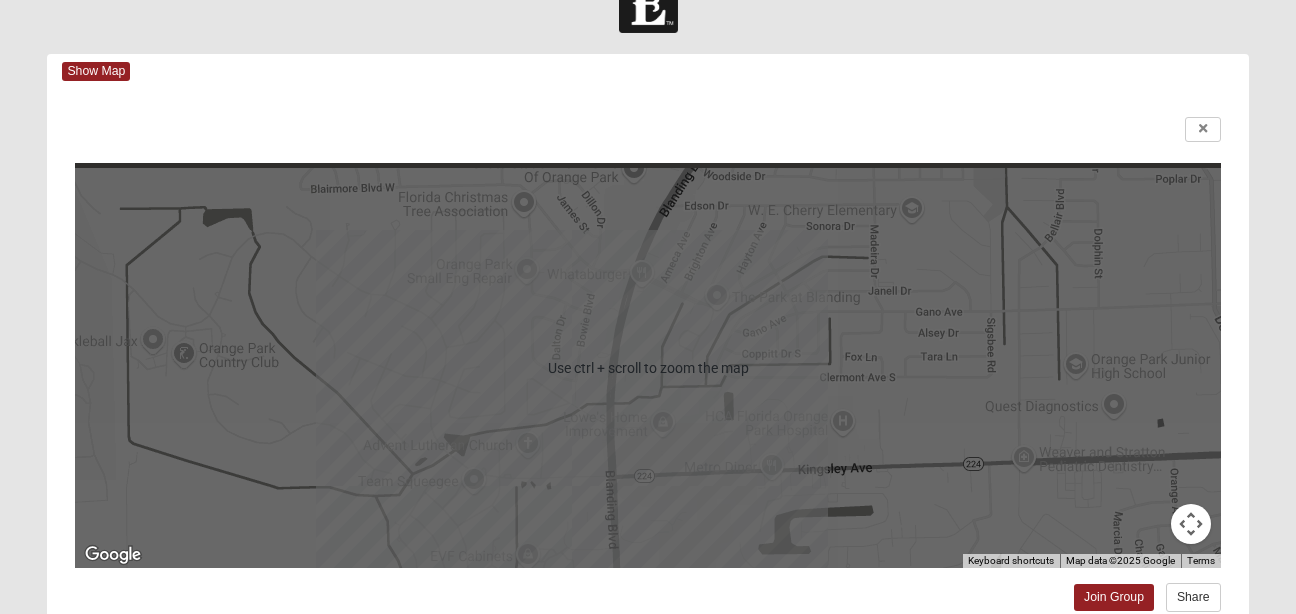 scroll, scrollTop: 0, scrollLeft: 0, axis: both 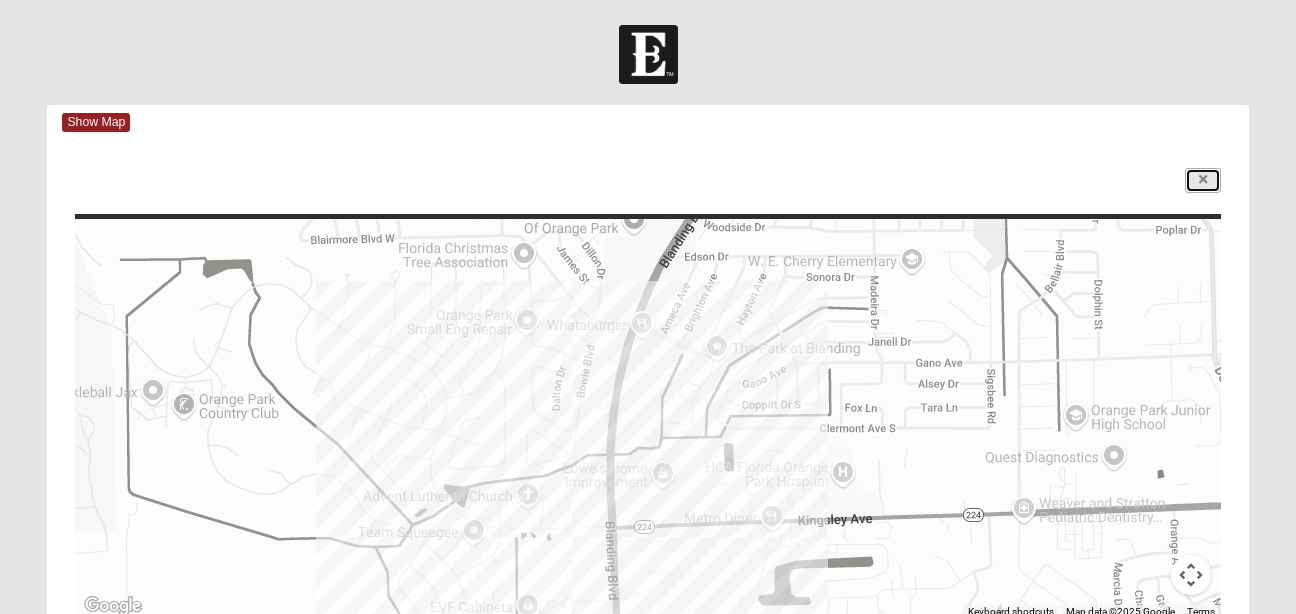 click at bounding box center (1203, 180) 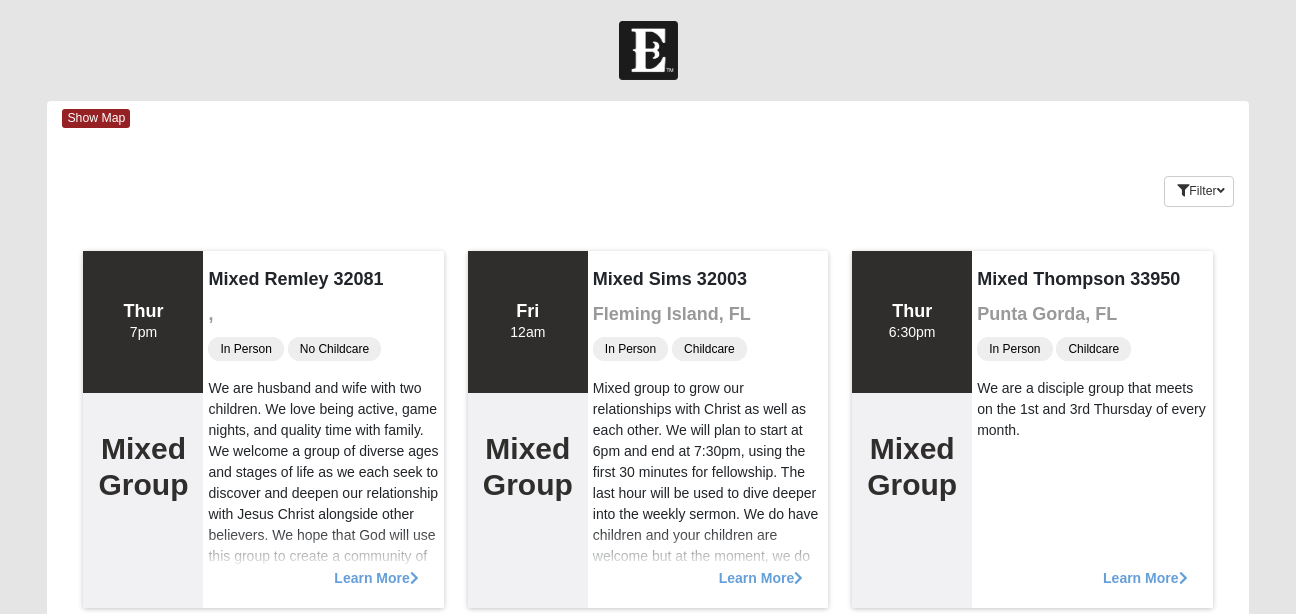 scroll, scrollTop: 0, scrollLeft: 0, axis: both 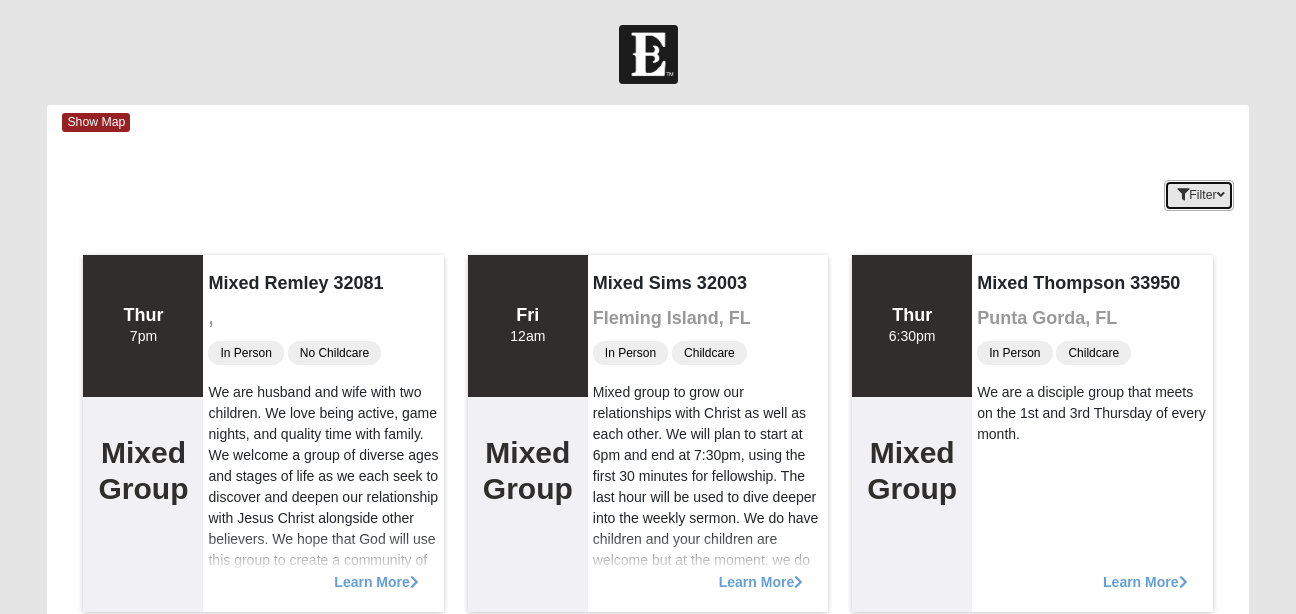 click at bounding box center (1221, 195) 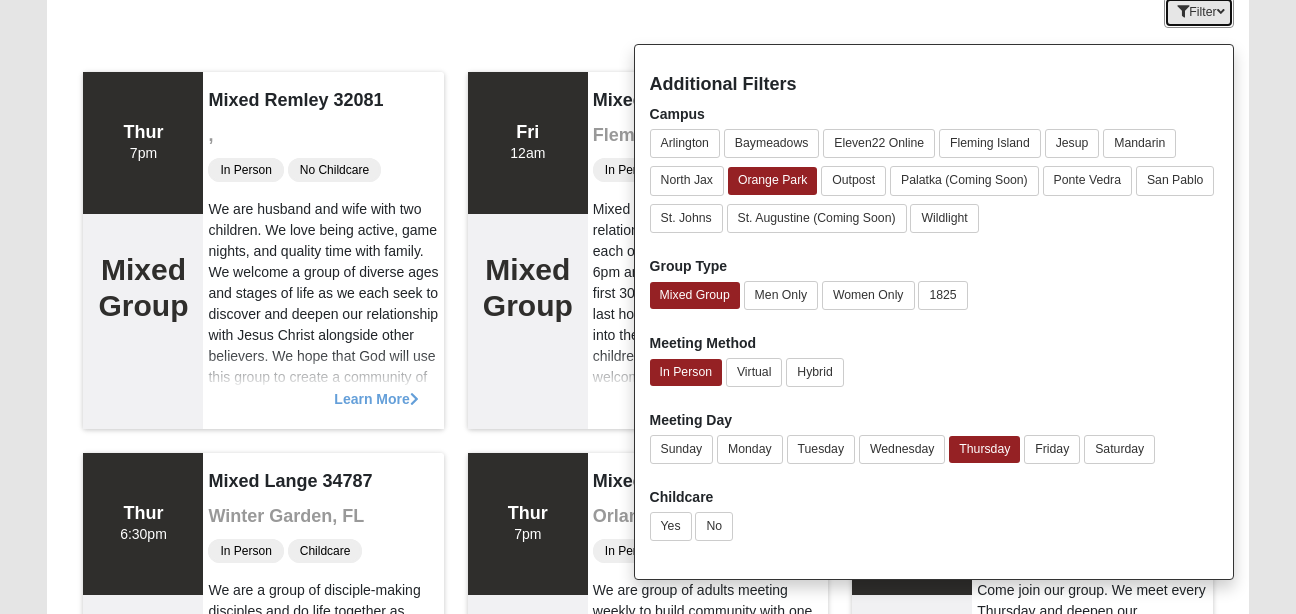 scroll, scrollTop: 200, scrollLeft: 0, axis: vertical 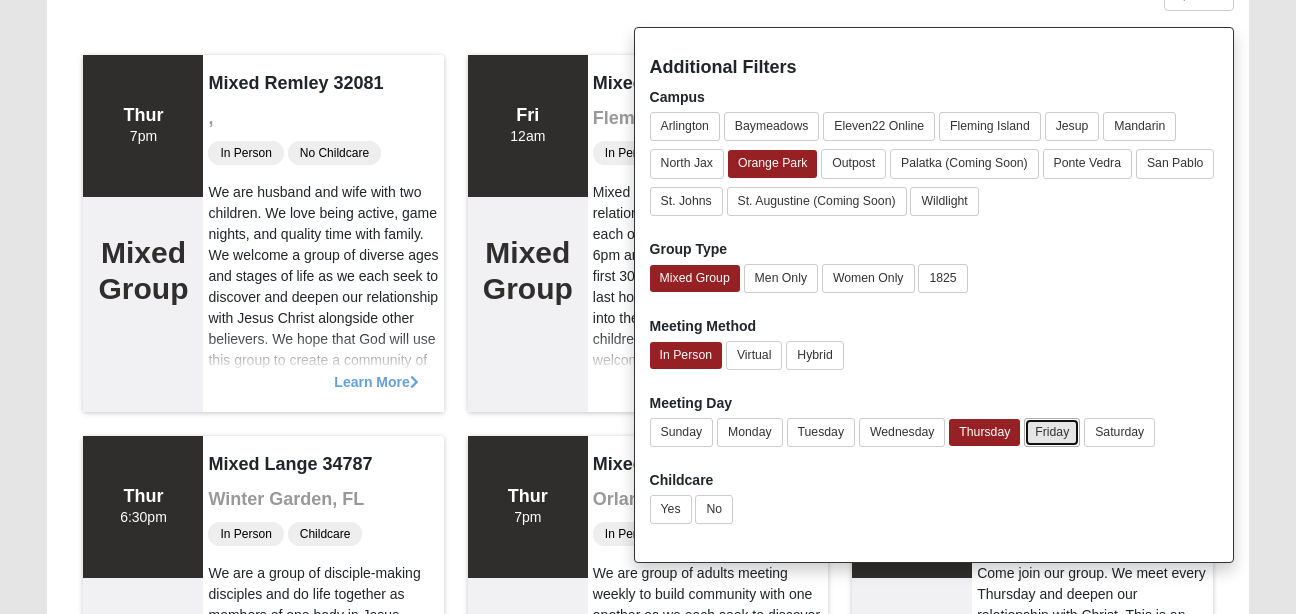click on "Friday" at bounding box center [1052, 432] 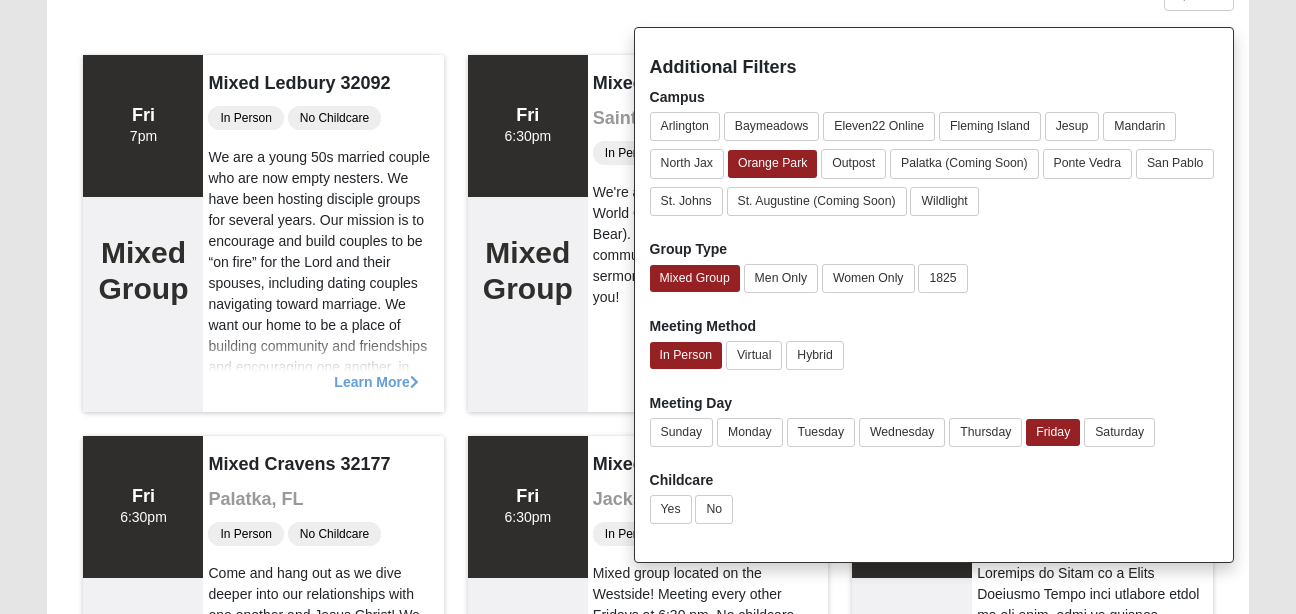 click on "Keywords
Filter
Additional Filters
Campus
Arlington
Baymeadows
Eleven22 Online
Fleming Island
Jesup
Mandarin
North Jax
Orange Park
Outpost
Palatka (Coming Soon)
Ponte Vedra Yes" at bounding box center (647, -9) 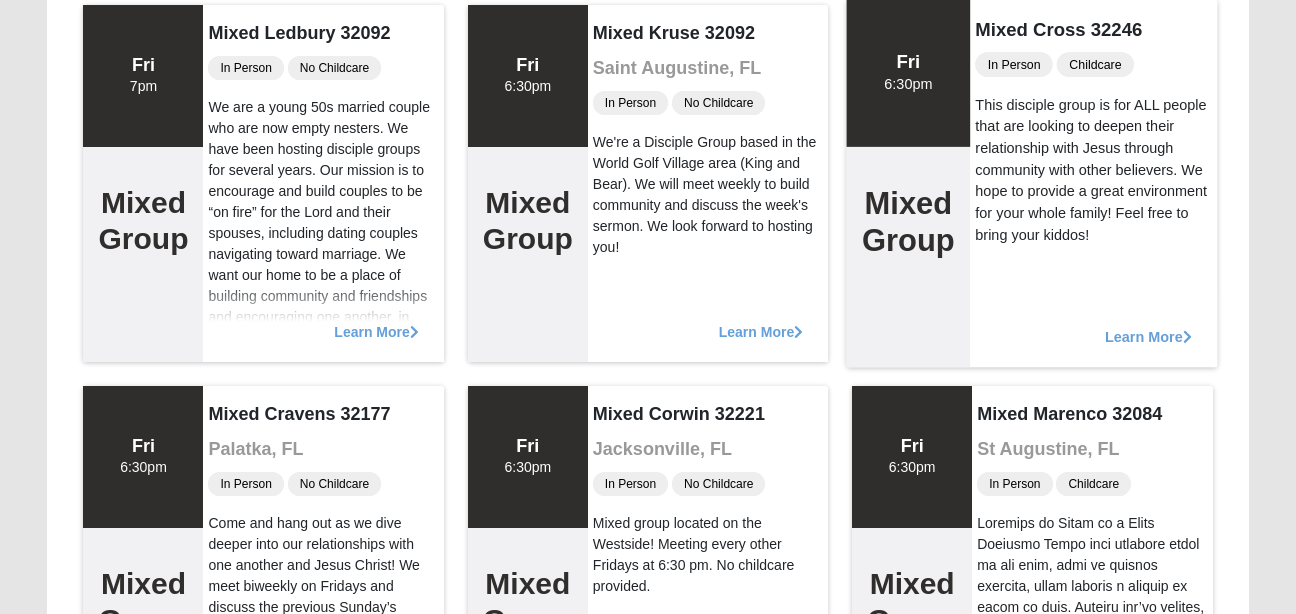 scroll, scrollTop: 0, scrollLeft: 0, axis: both 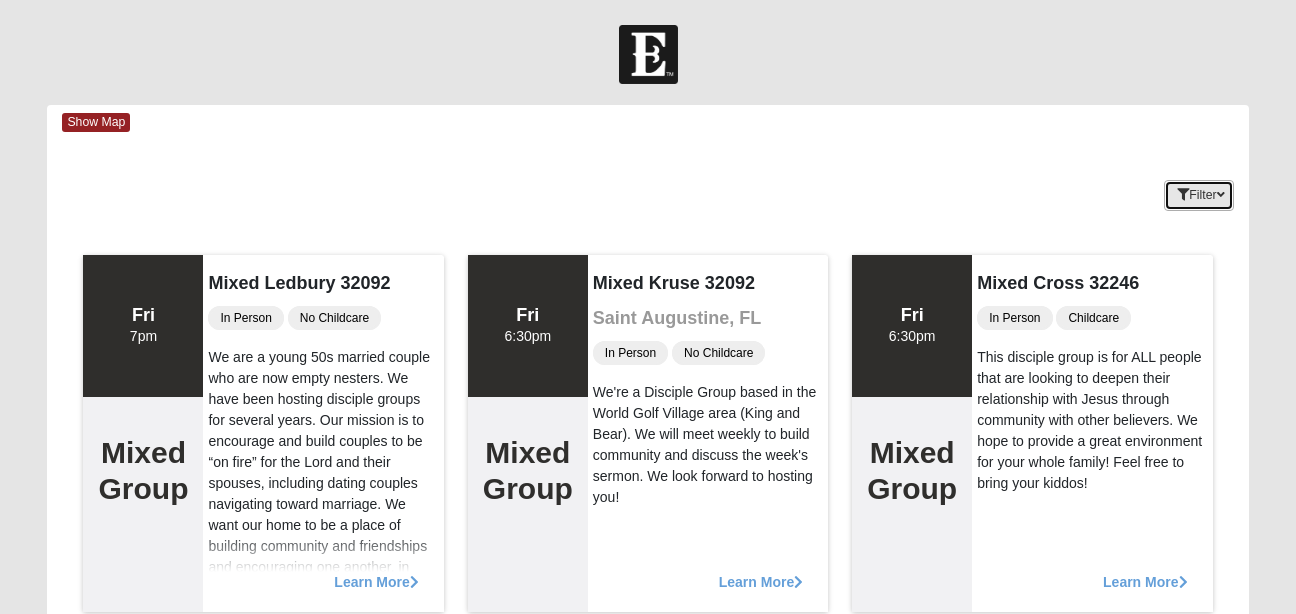 click on "Filter" at bounding box center (1198, 195) 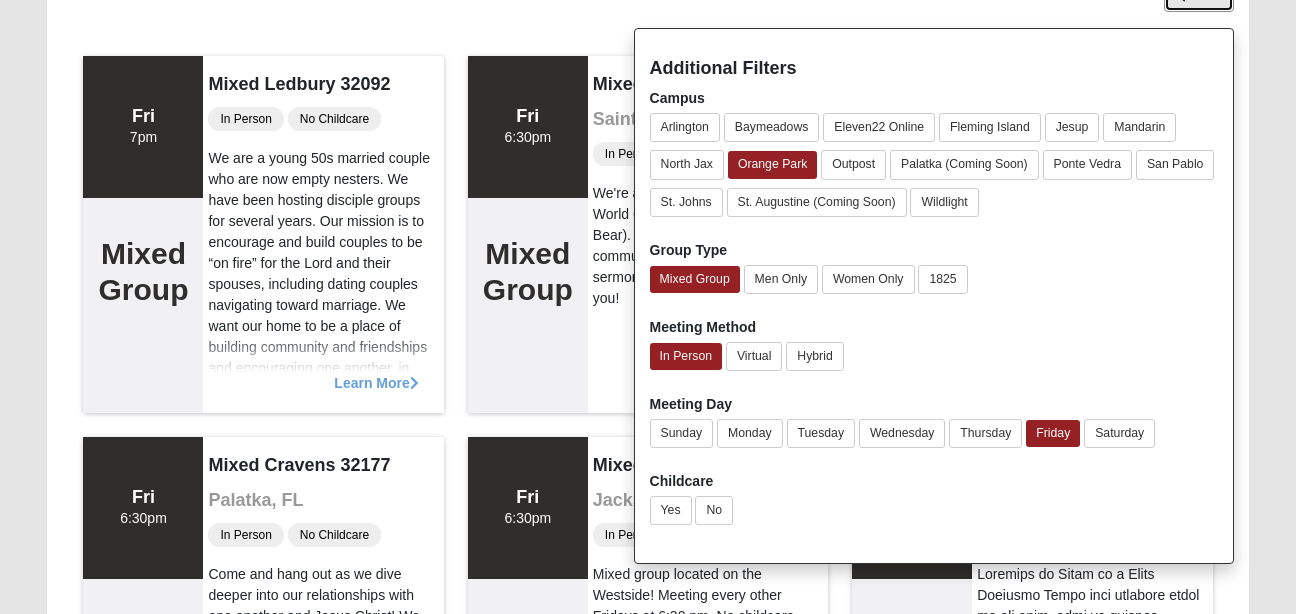 scroll, scrollTop: 200, scrollLeft: 0, axis: vertical 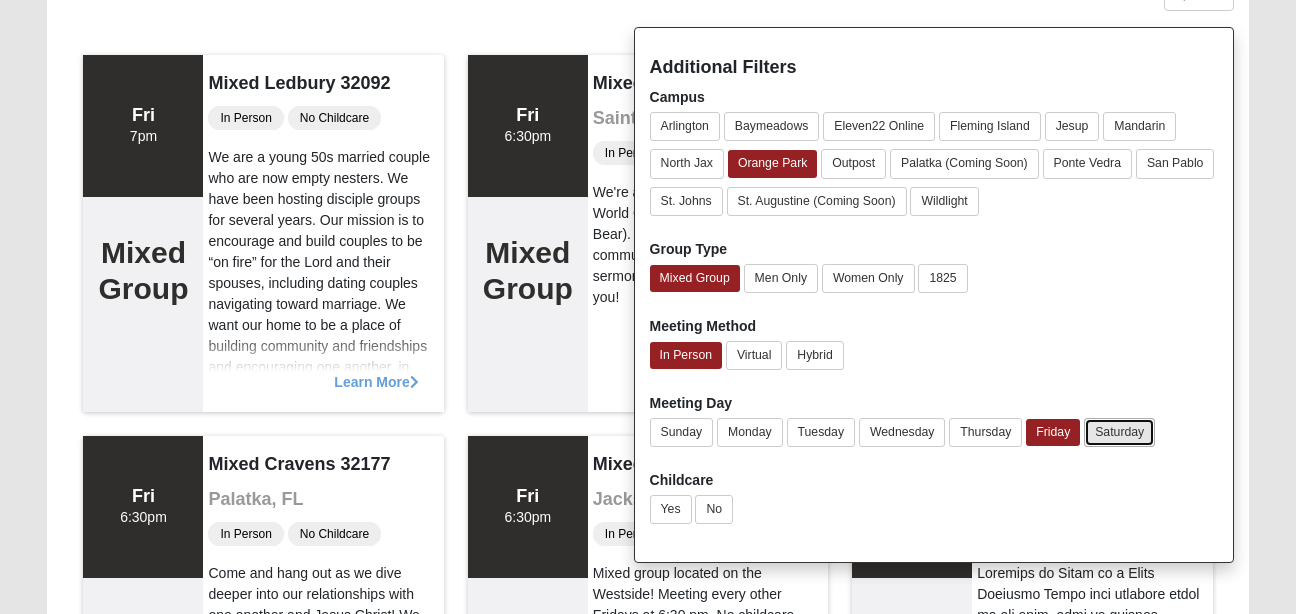 click on "Saturday" at bounding box center [1119, 432] 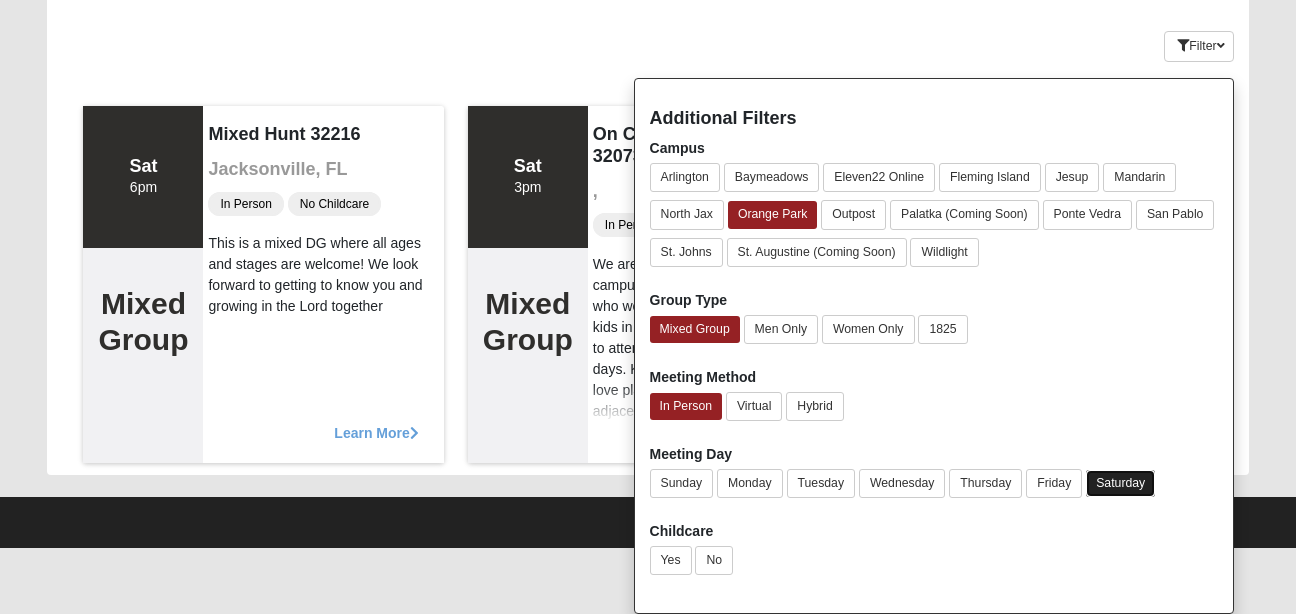 scroll, scrollTop: 149, scrollLeft: 0, axis: vertical 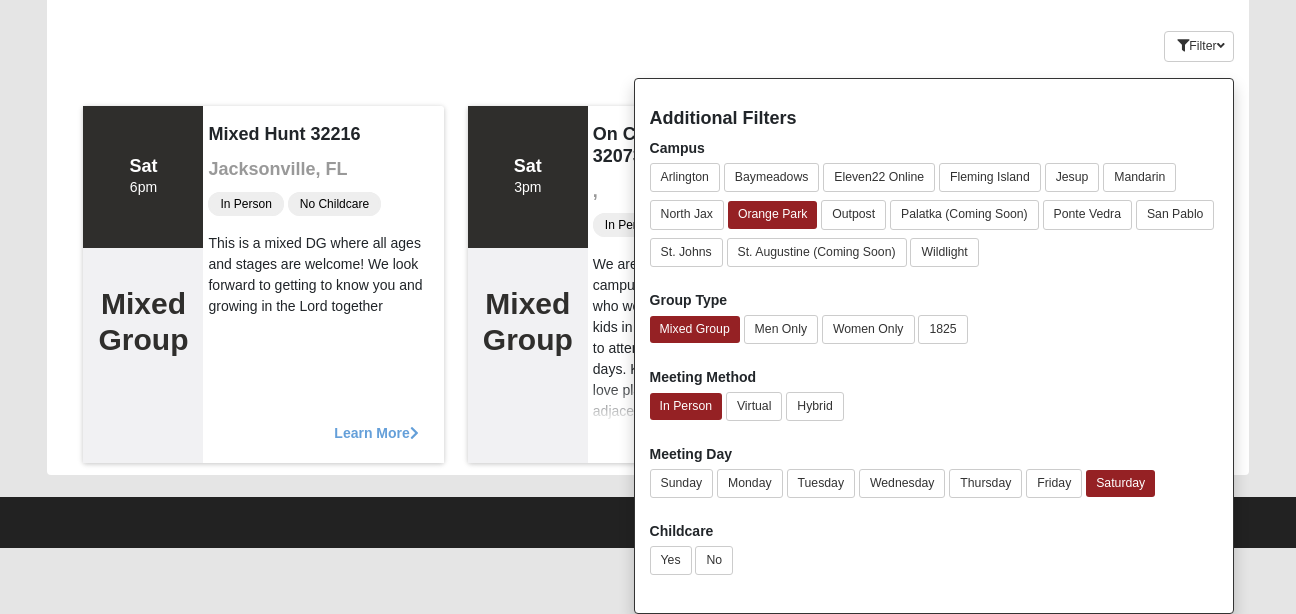 click on "Keywords
Filter
Additional Filters
Campus
Arlington
Baymeadows
Eleven22 Online
Fleming Island
Jesup
Mandarin
North Jax
Orange Park
Outpost
Palatka (Coming Soon)
Ponte Vedra Yes" at bounding box center (647, 42) 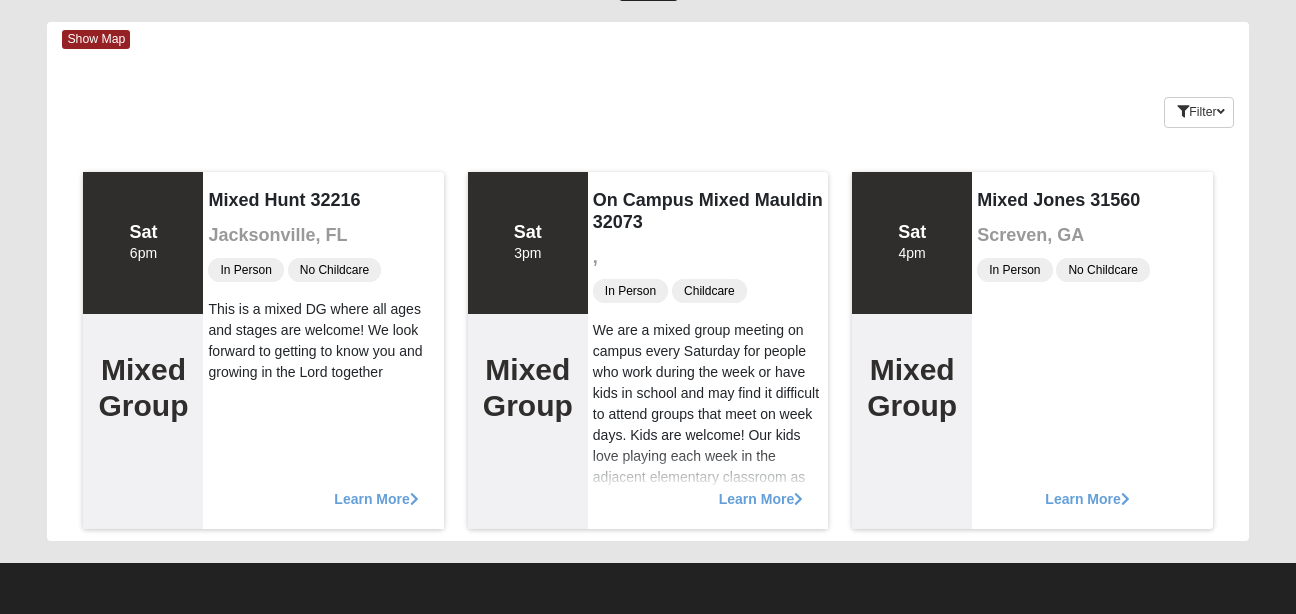 scroll, scrollTop: 83, scrollLeft: 0, axis: vertical 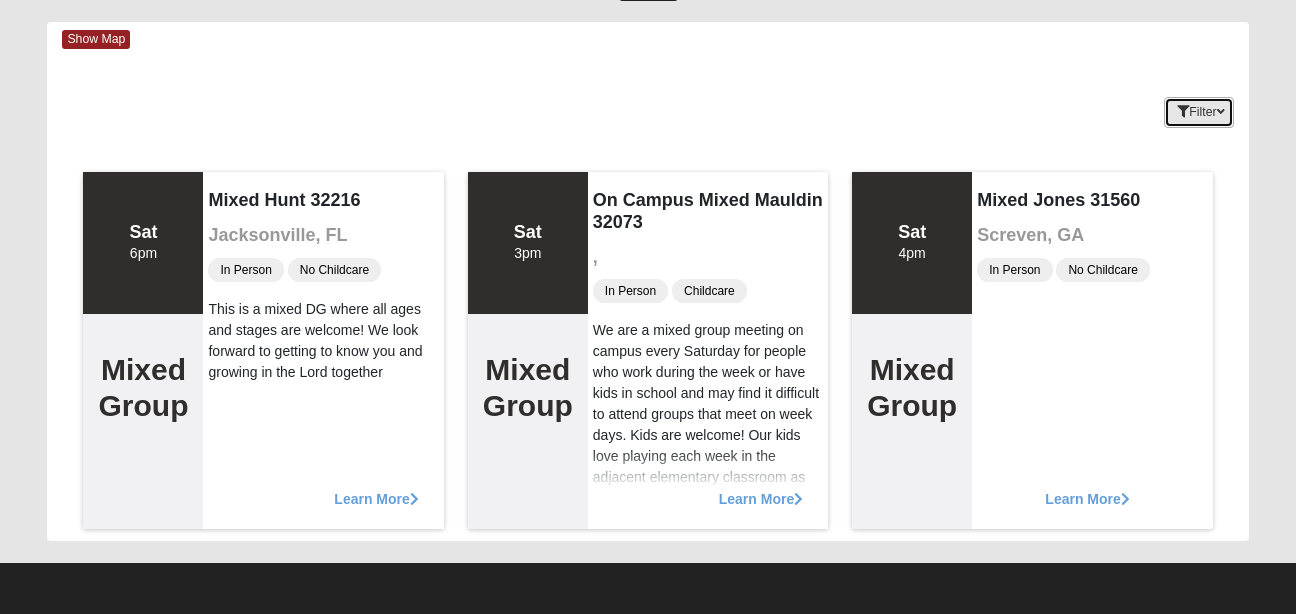click on "Filter" at bounding box center (1198, 112) 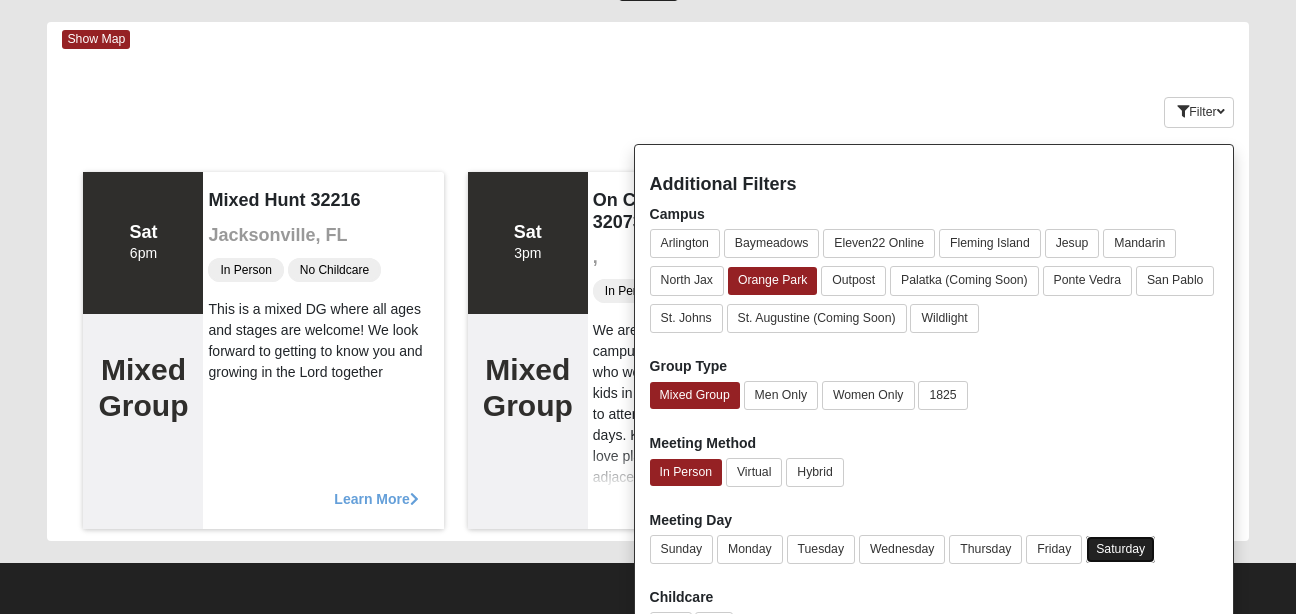 click on "Saturday" at bounding box center (1120, 549) 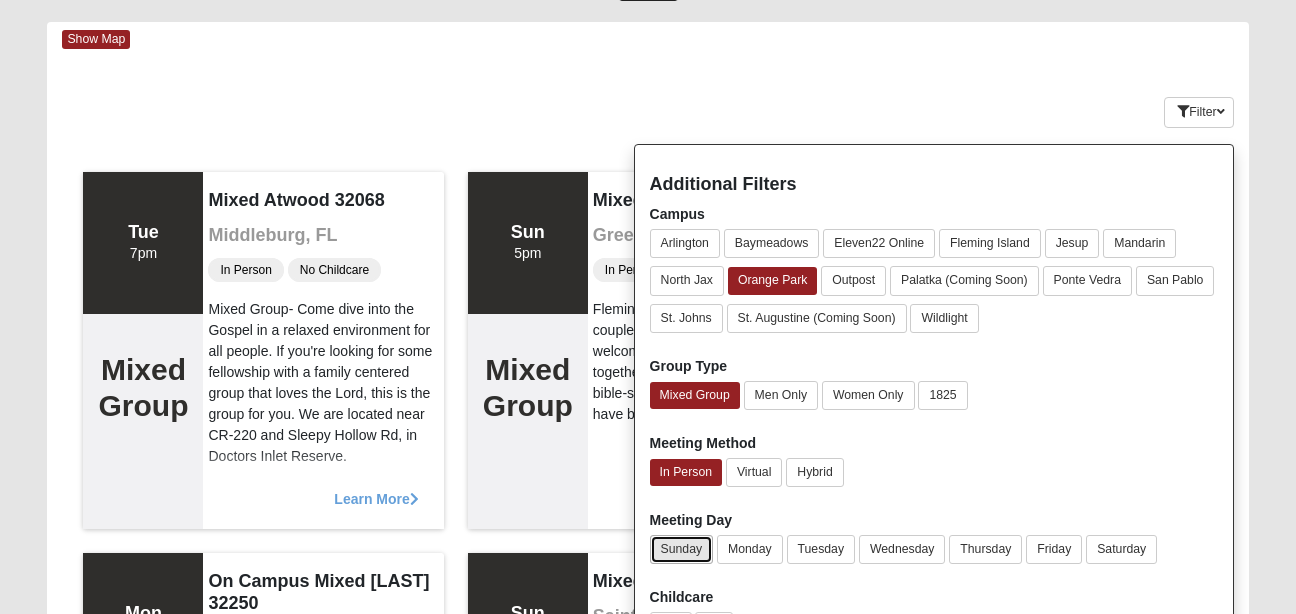 click on "Sunday" at bounding box center (682, 549) 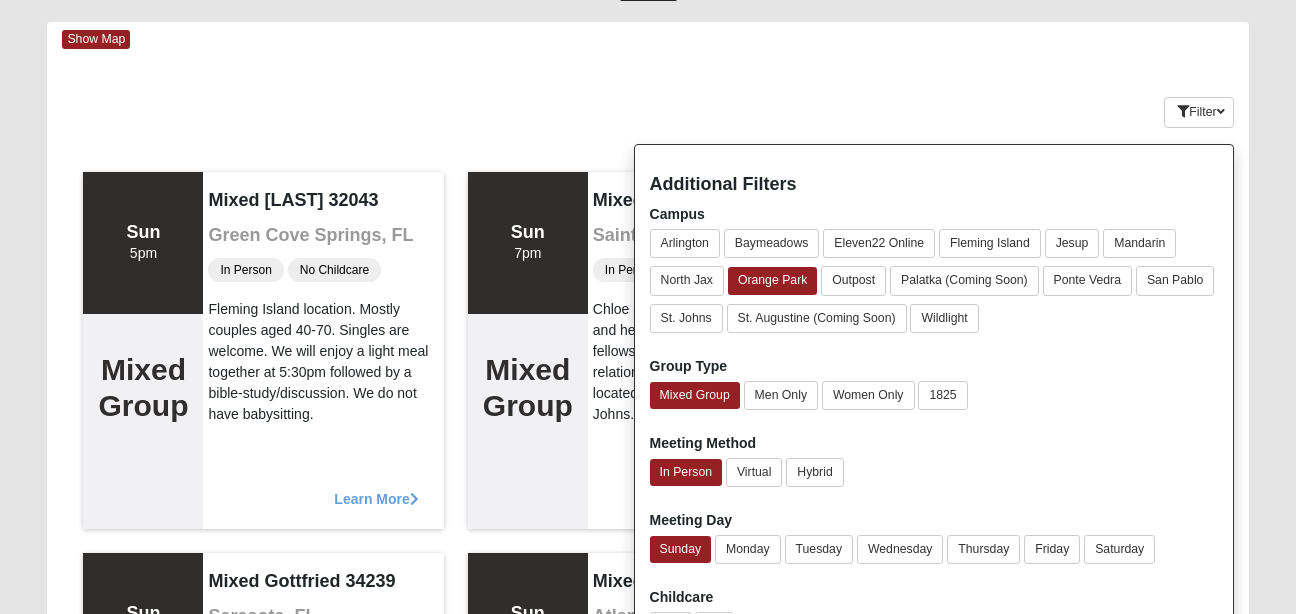 click on "Filter
Additional Filters
Campus
Arlington
Baymeadows
Eleven22 Online
Fleming Island
Jesup
Mandarin
North Jax
Orange Park
Outpost
Palatka (Coming Soon)
Ponte Vedra
San Pablo St. Johns St. Augustine (Coming Soon) 1825" at bounding box center [1148, 108] 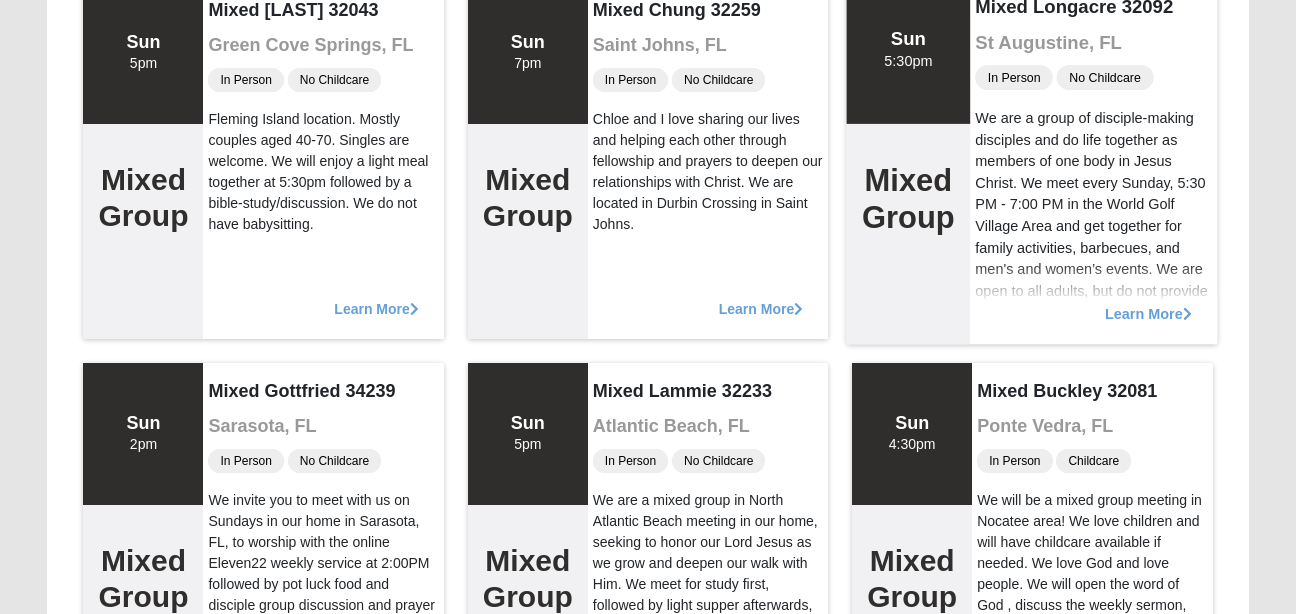 scroll, scrollTop: 0, scrollLeft: 0, axis: both 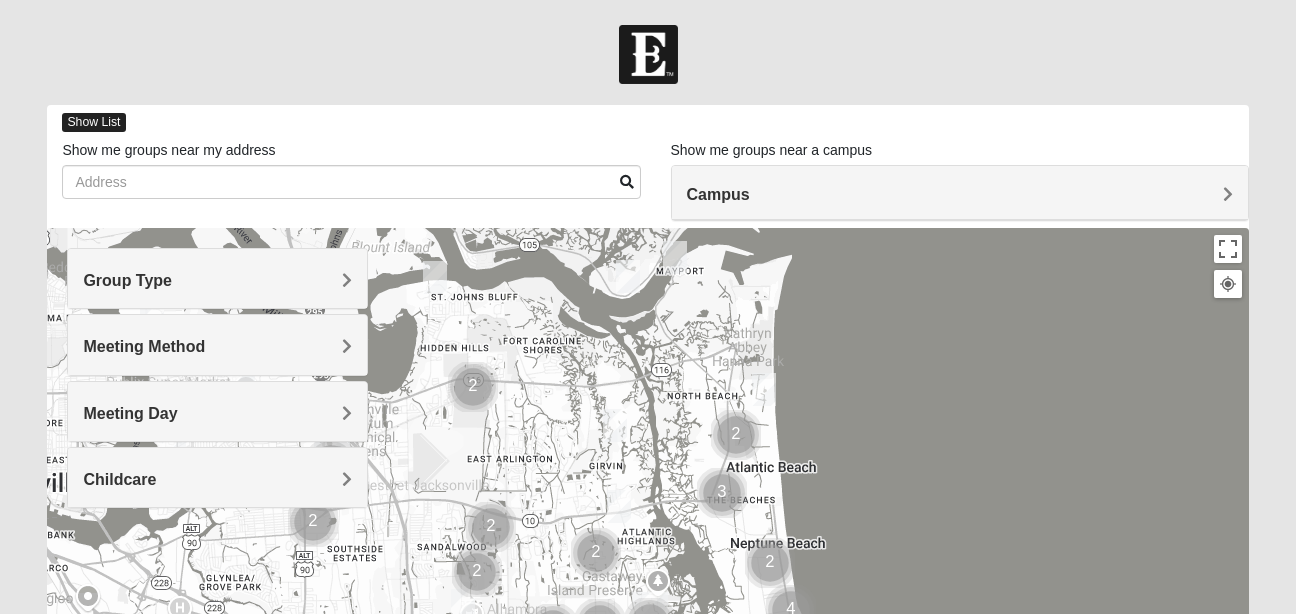 click on "Show List" at bounding box center [93, 122] 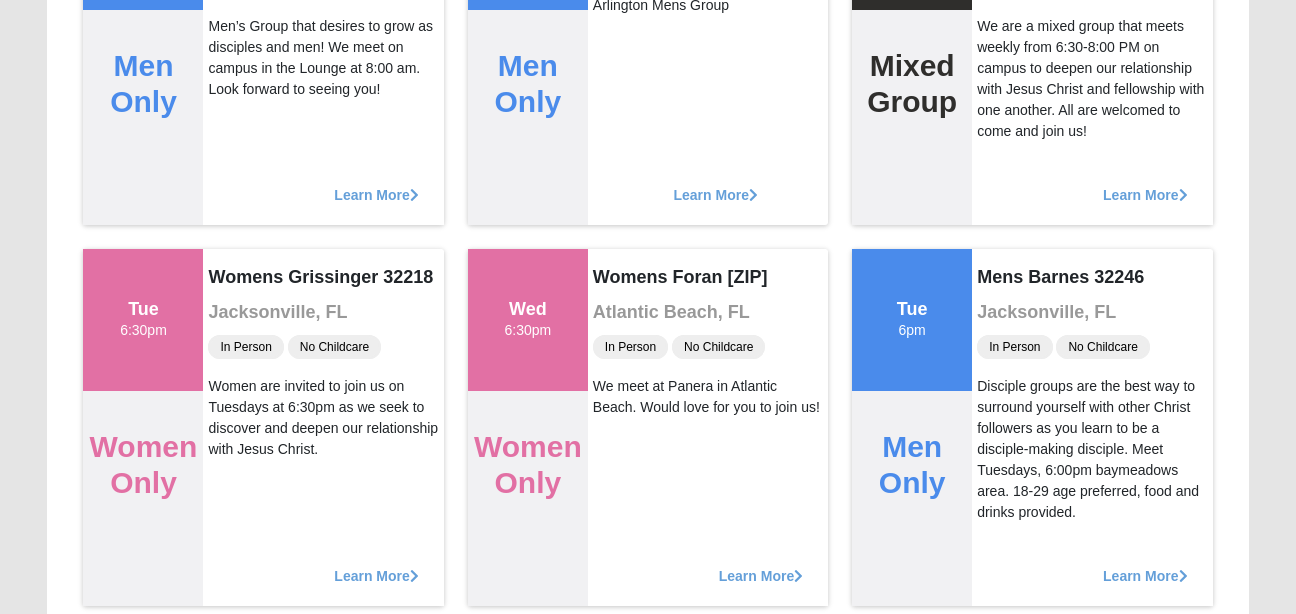 scroll, scrollTop: 16200, scrollLeft: 0, axis: vertical 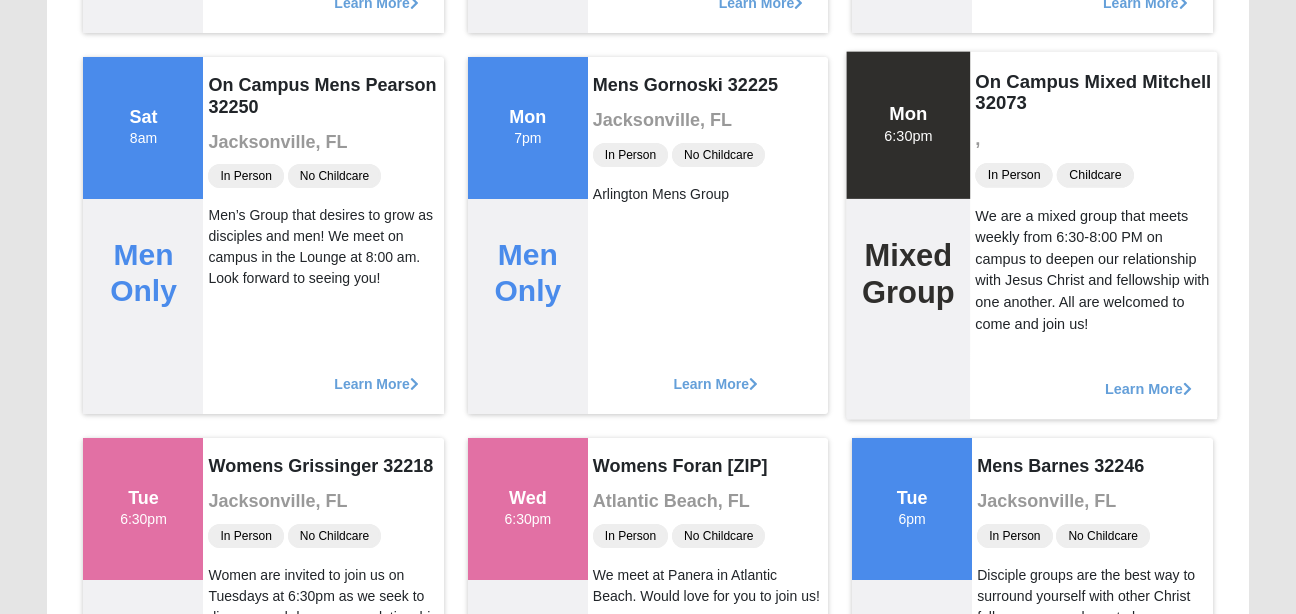 click on "Learn More" at bounding box center (1148, 378) 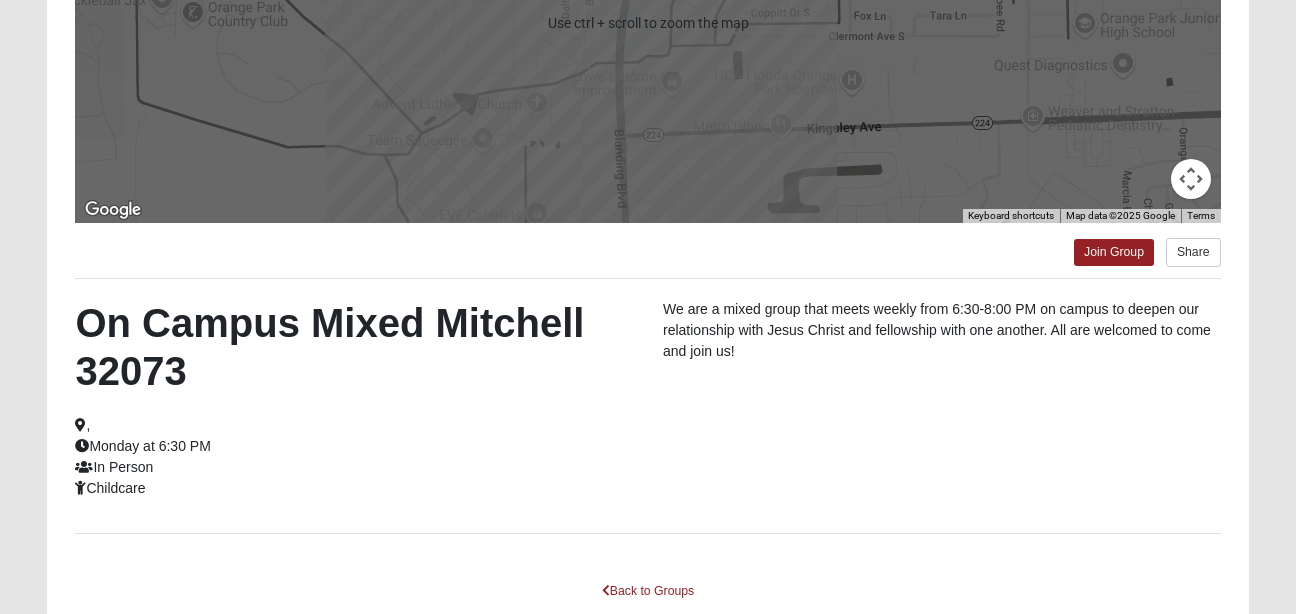 scroll, scrollTop: 413, scrollLeft: 0, axis: vertical 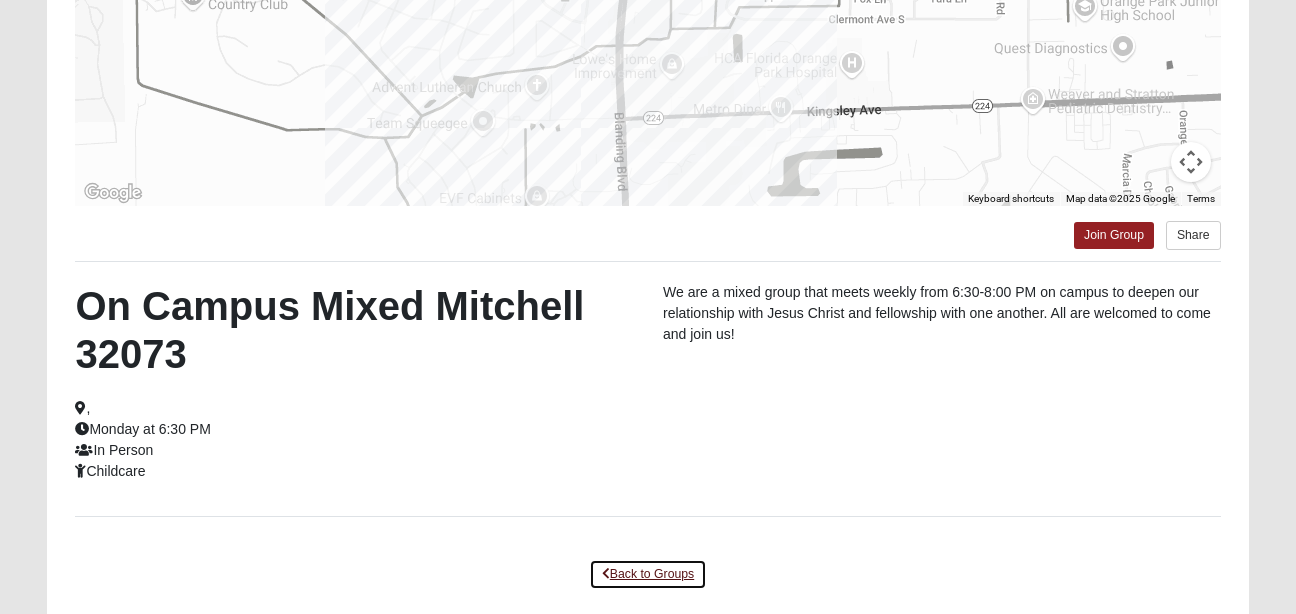 click on "Back to Groups" at bounding box center (648, 574) 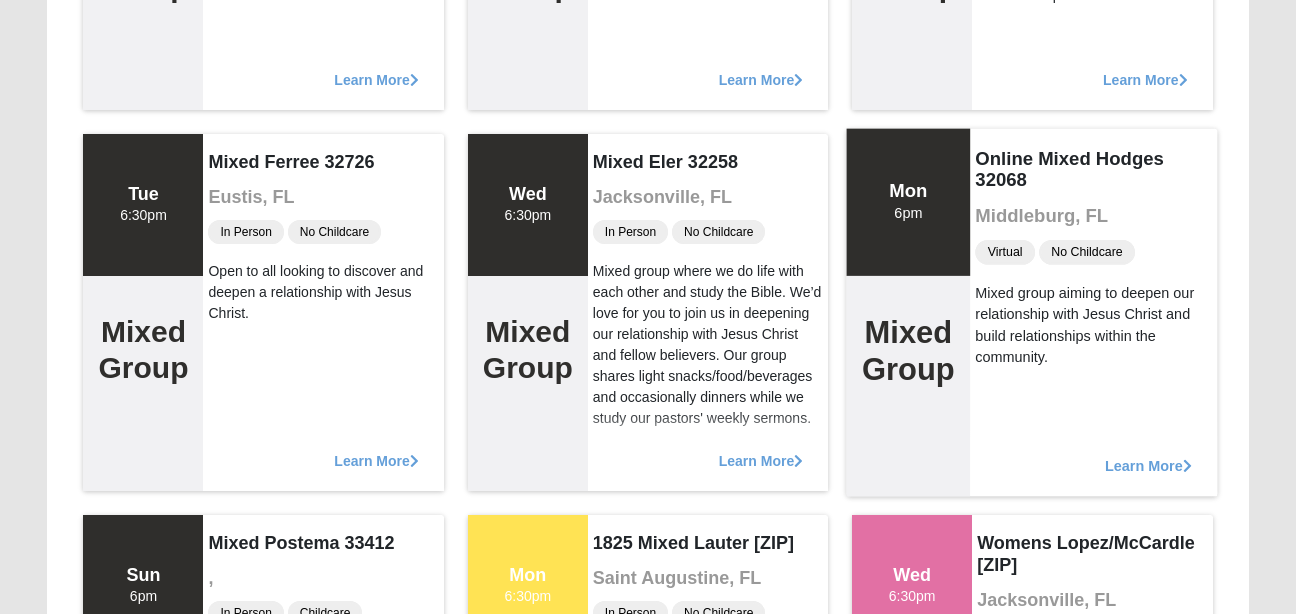 scroll, scrollTop: 20900, scrollLeft: 0, axis: vertical 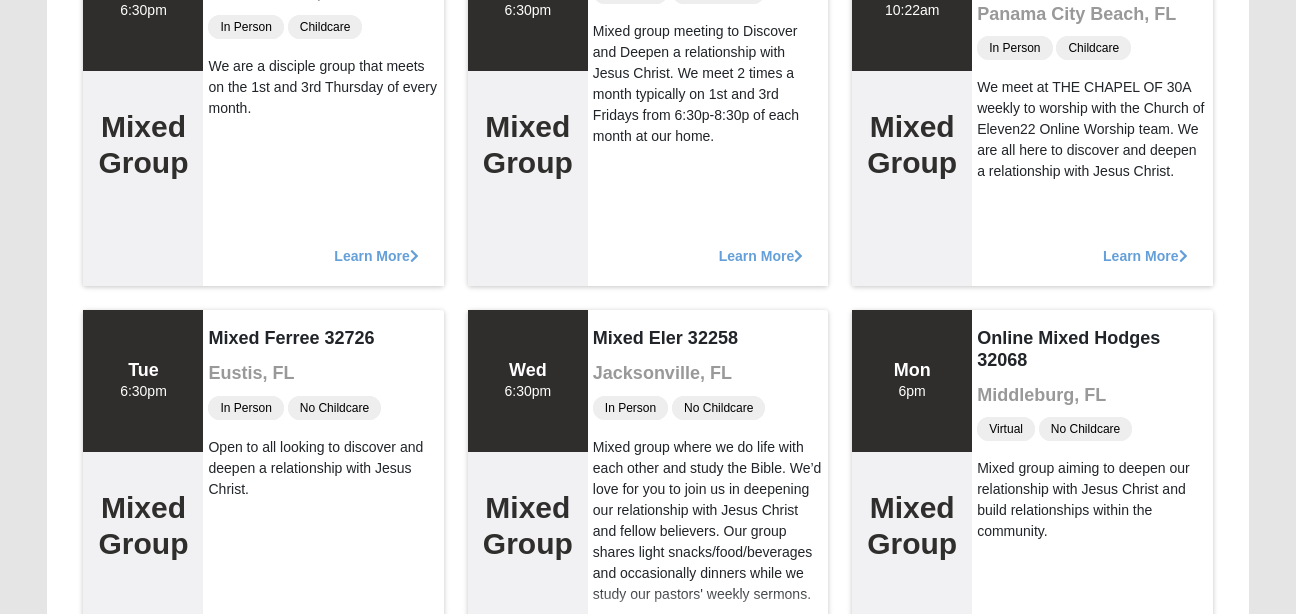 drag, startPoint x: 1294, startPoint y: 205, endPoint x: 1288, endPoint y: 180, distance: 25.70992 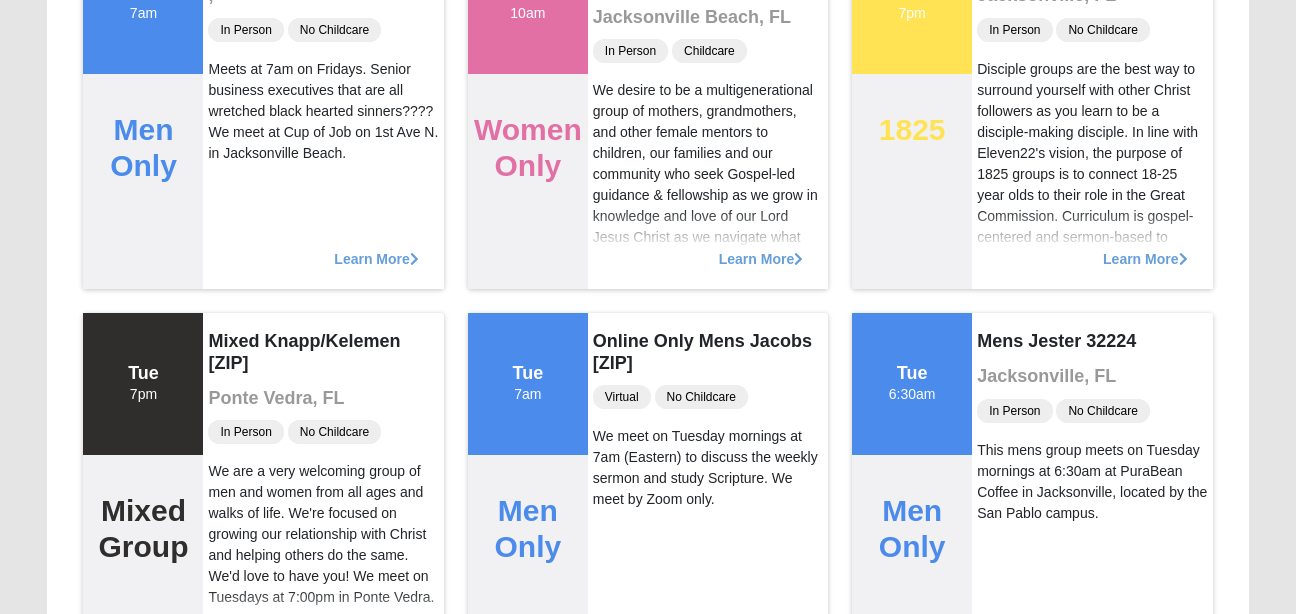 scroll, scrollTop: 0, scrollLeft: 0, axis: both 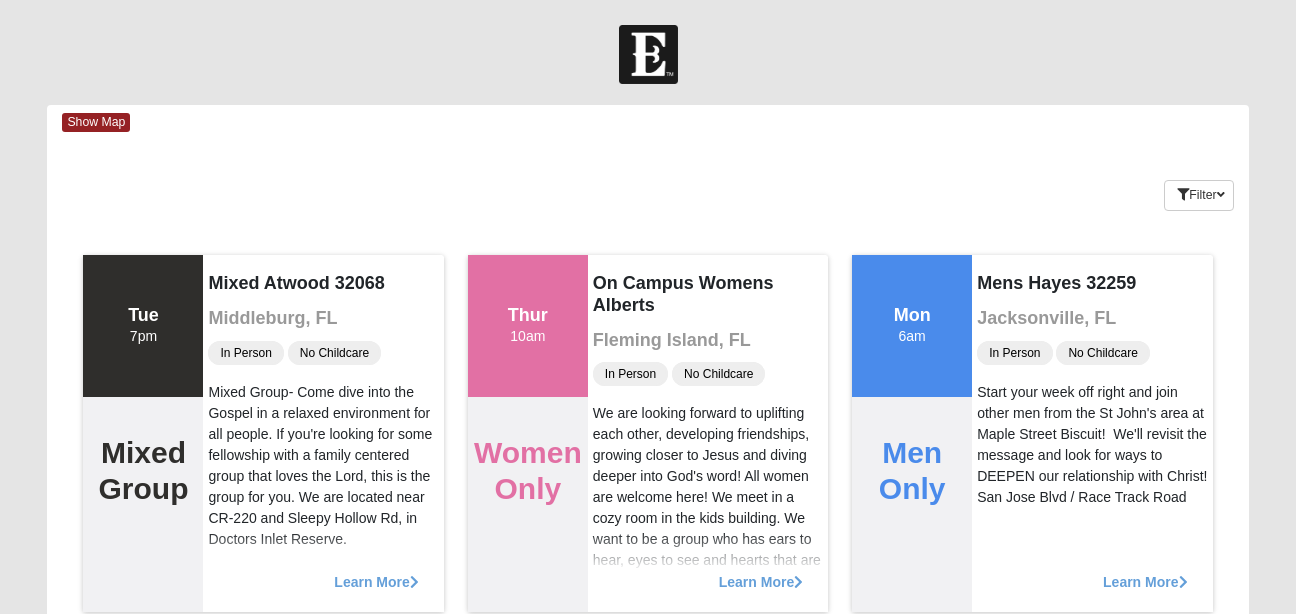 click on "Show Map" at bounding box center (655, 122) 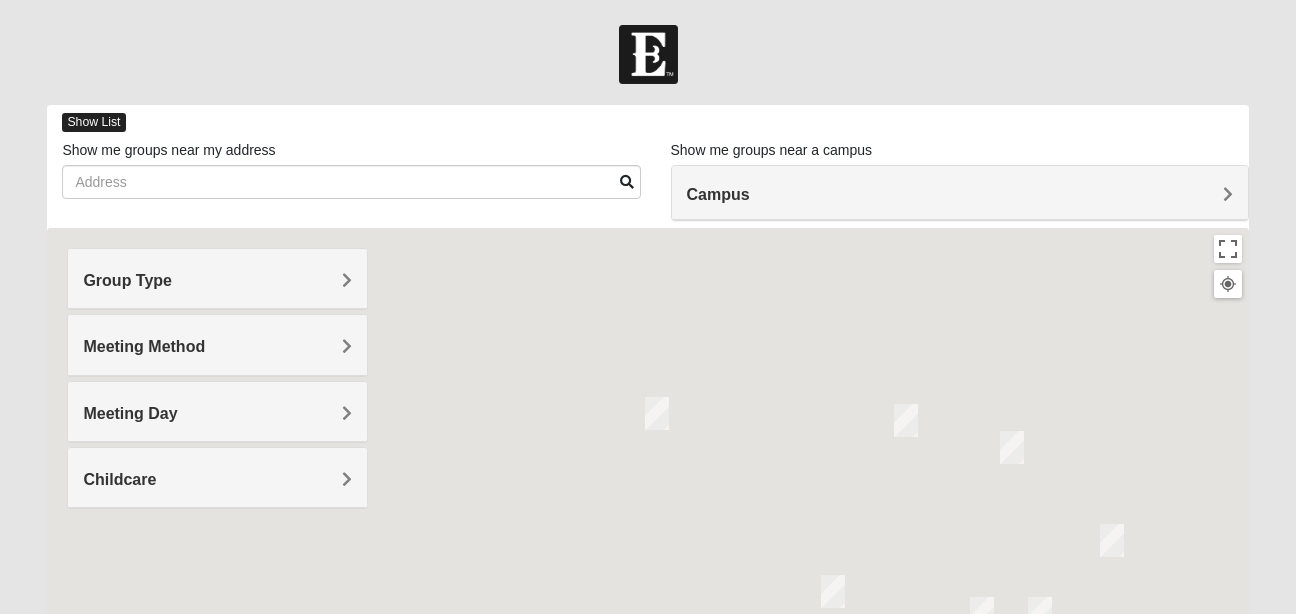 click on "Show List" at bounding box center (93, 122) 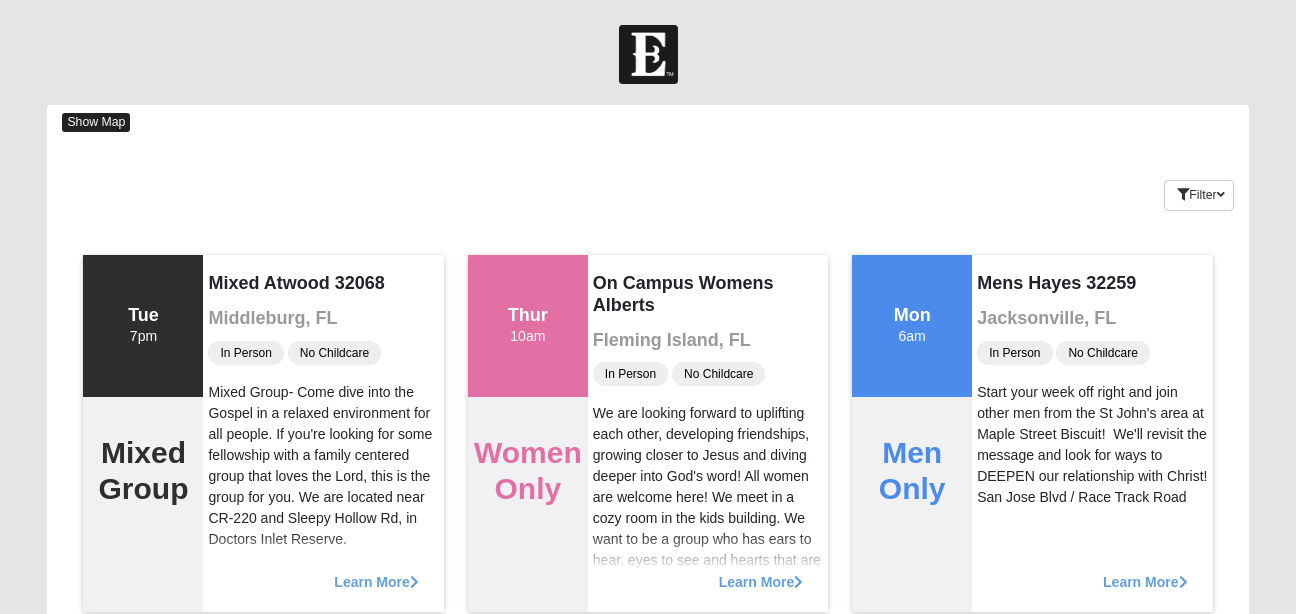 click on "Show Map" at bounding box center [96, 122] 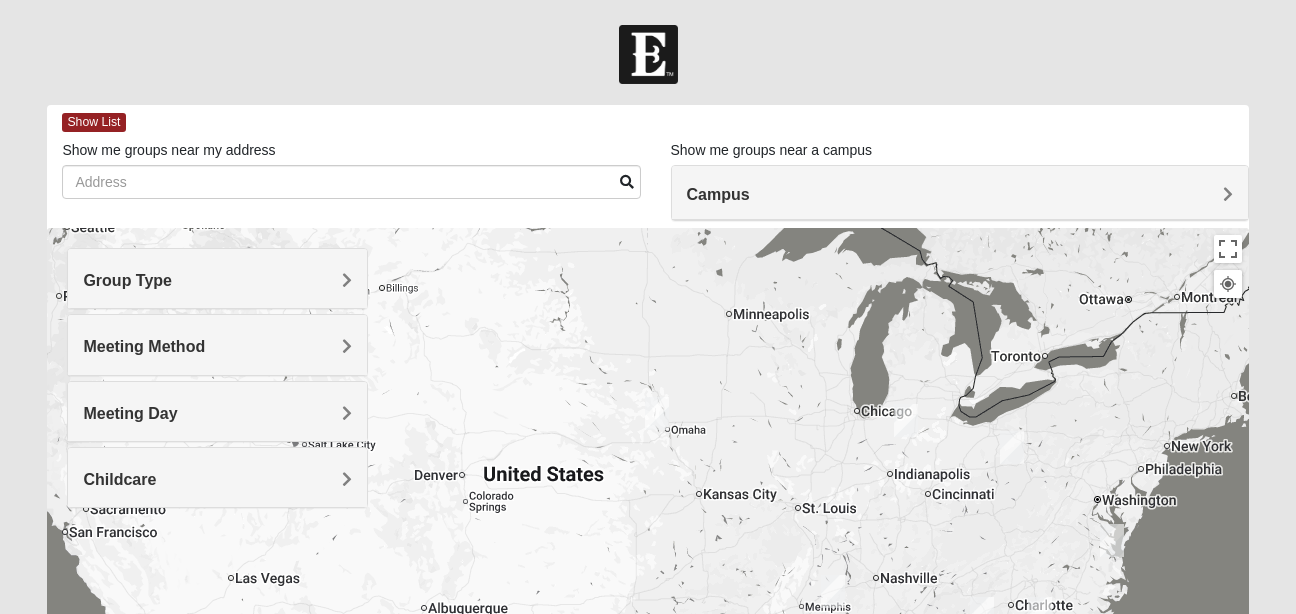 click on "Campus" at bounding box center (960, 193) 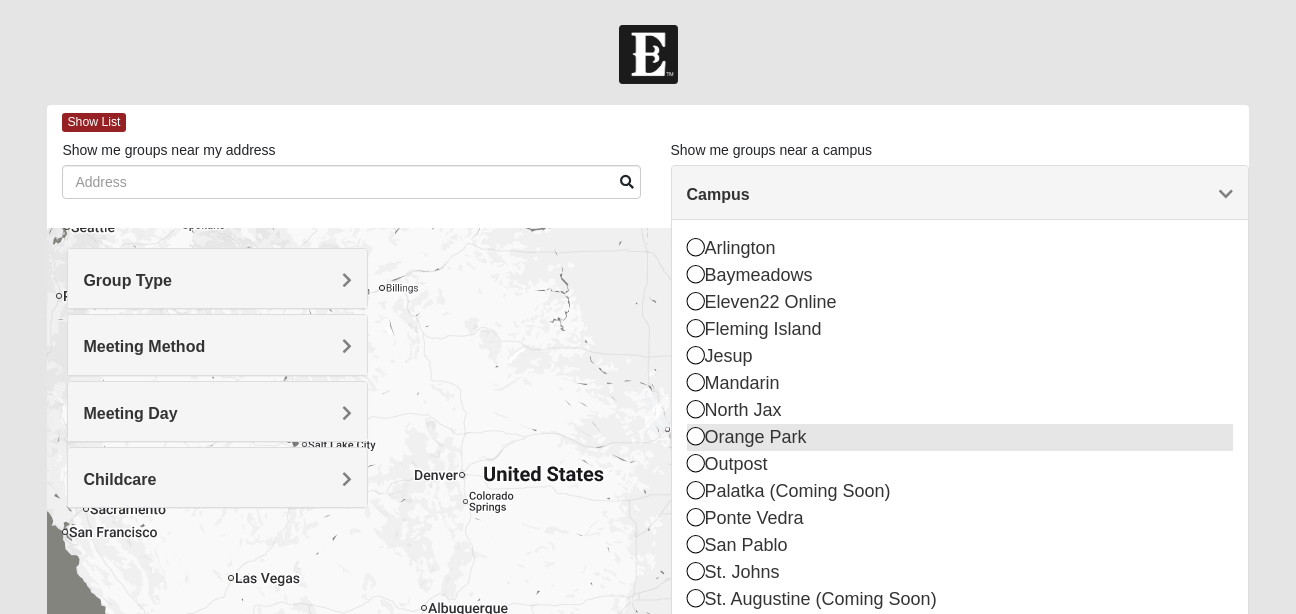 click at bounding box center (696, 436) 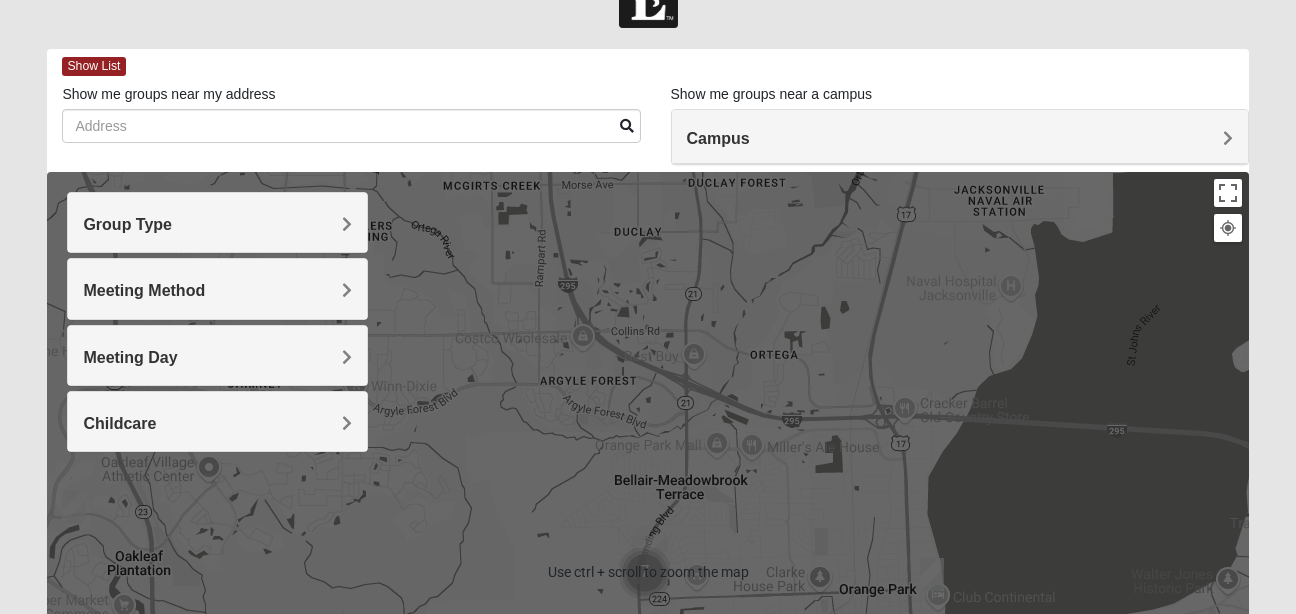 scroll, scrollTop: 0, scrollLeft: 0, axis: both 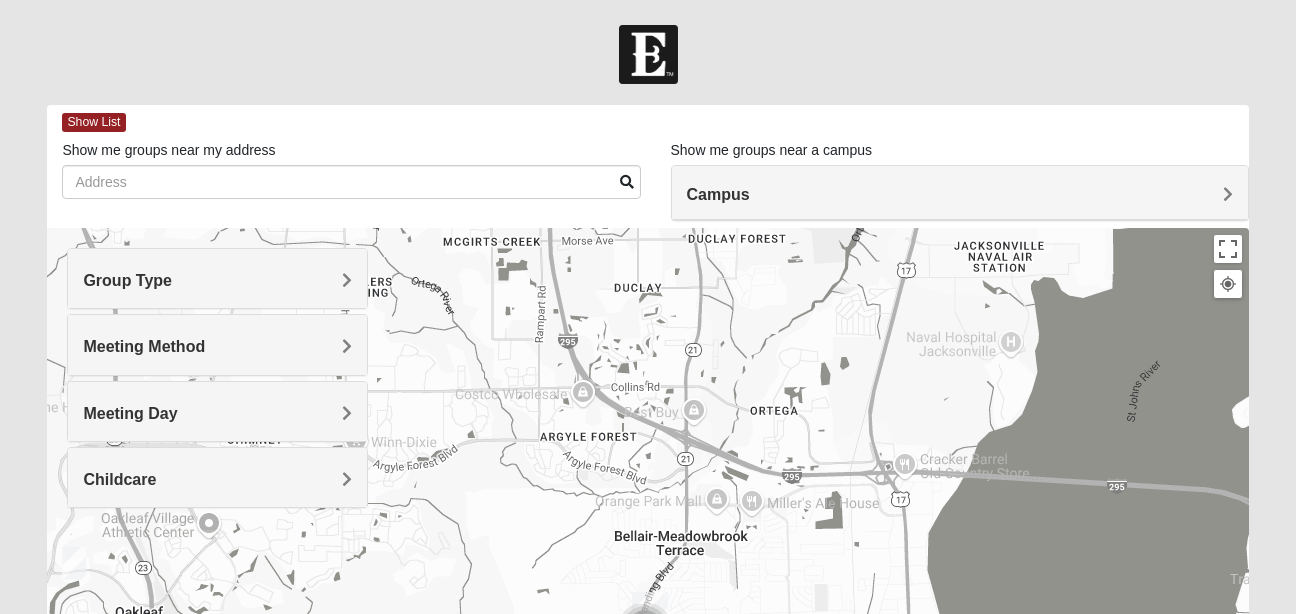 click on "Group Type" at bounding box center (217, 280) 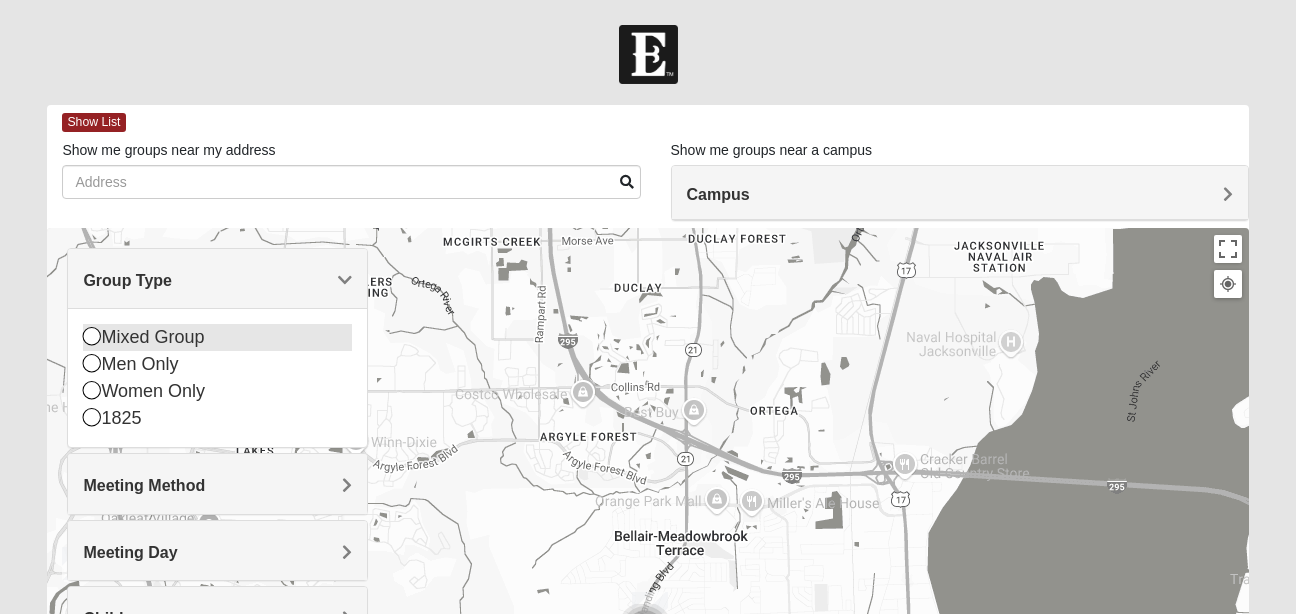 click at bounding box center [92, 336] 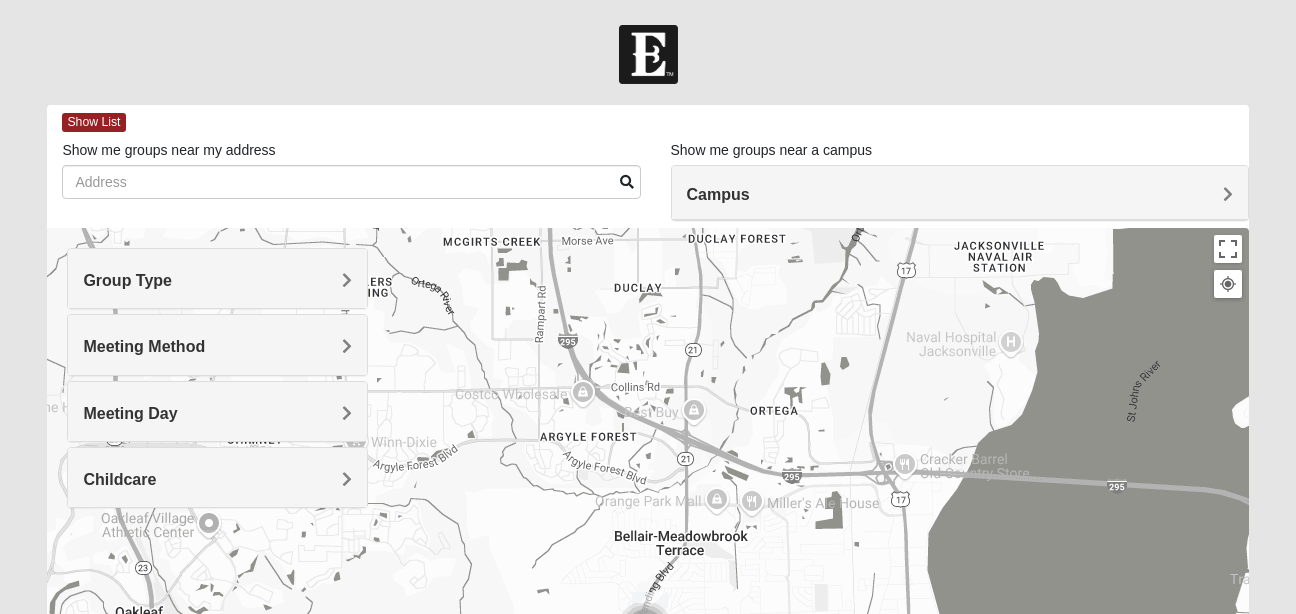 click on "Meeting Method" at bounding box center (217, 346) 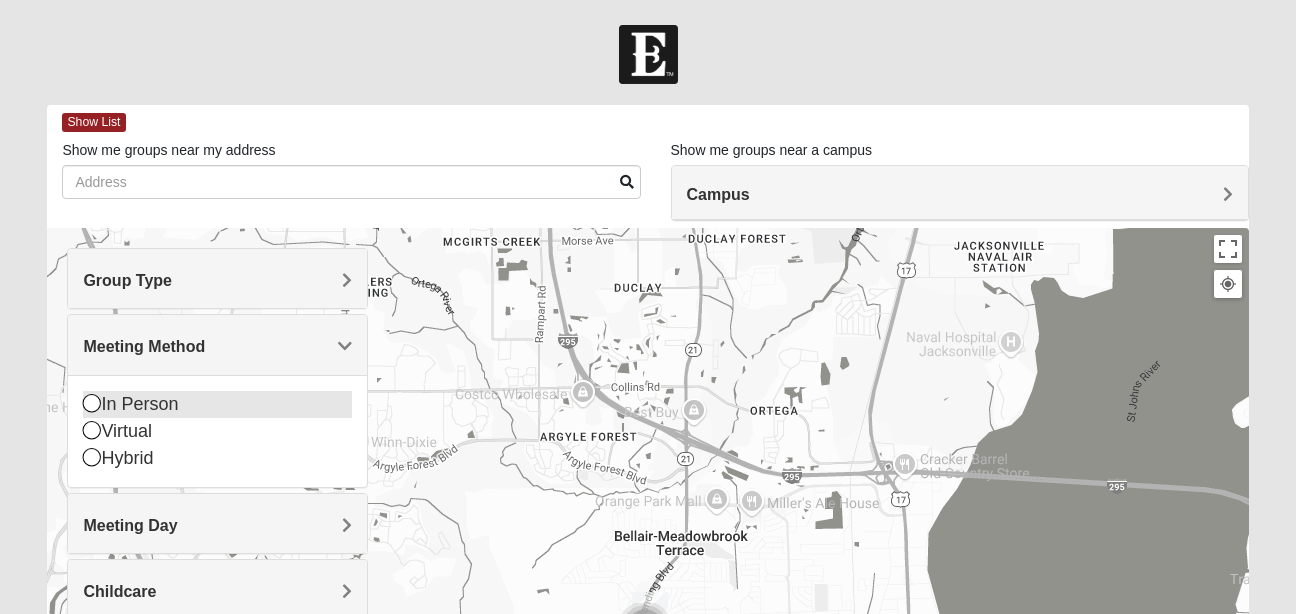 click at bounding box center (92, 403) 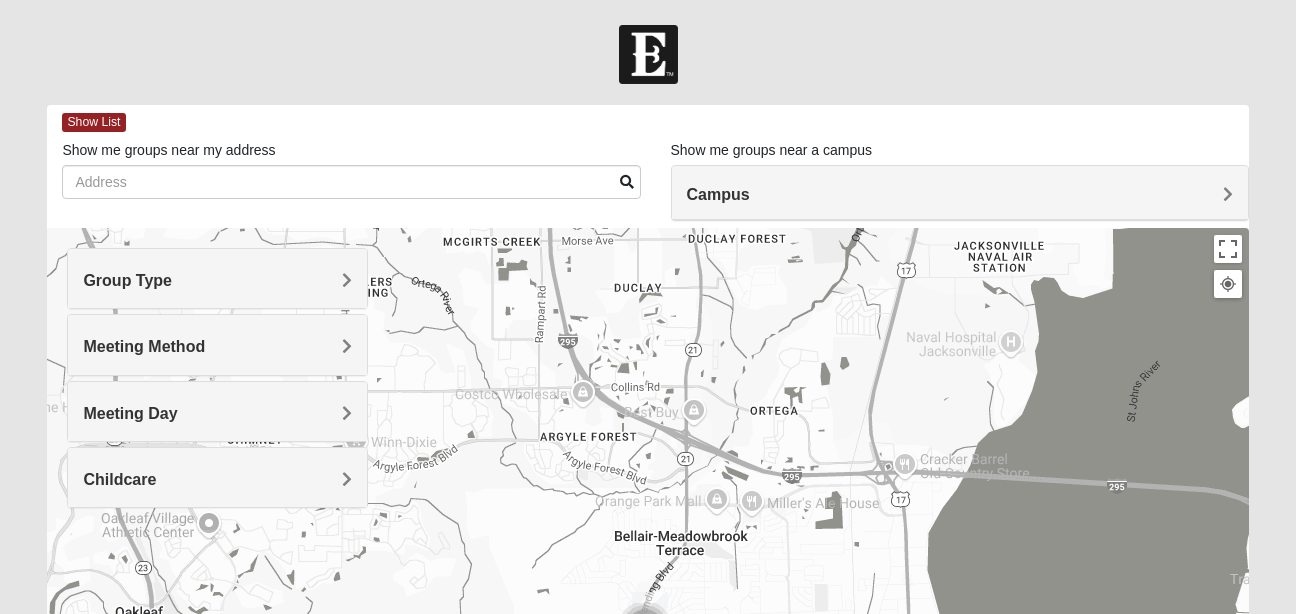 click on "Meeting Day" at bounding box center (130, 413) 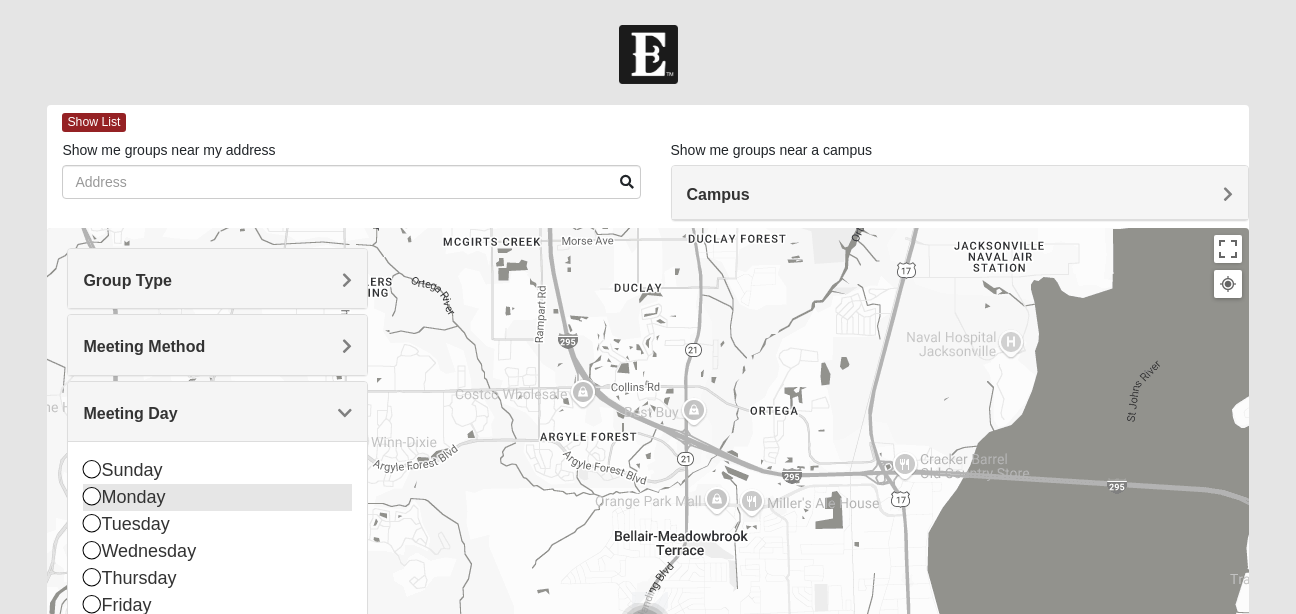 click at bounding box center [92, 496] 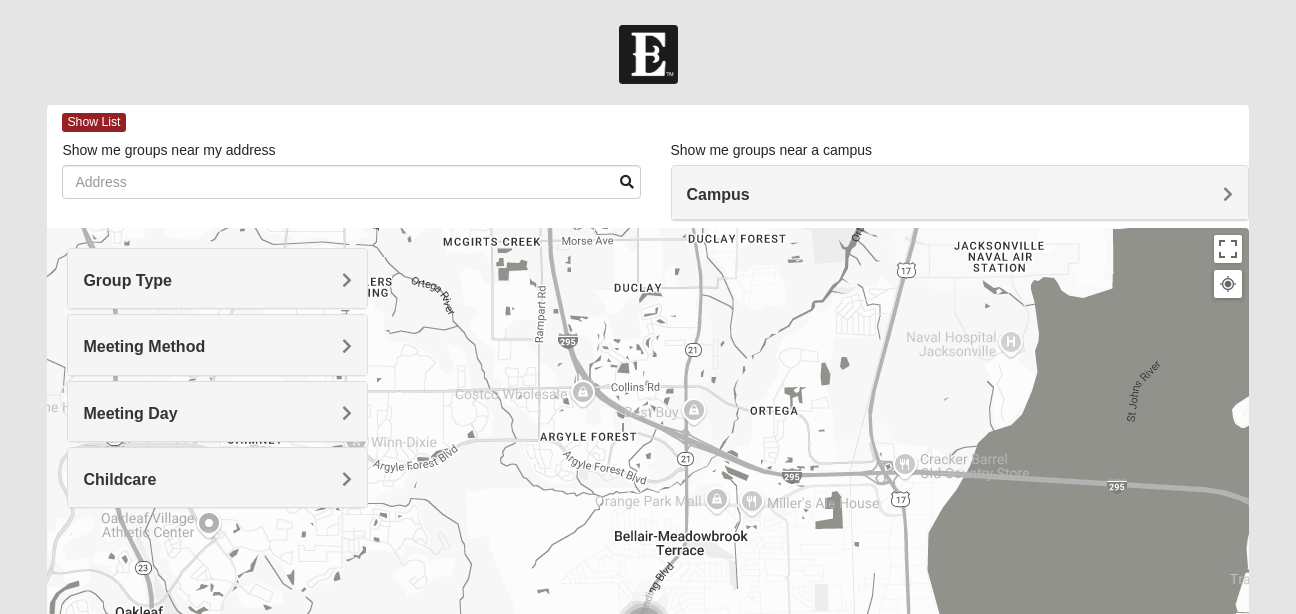 click on "Childcare" at bounding box center (217, 477) 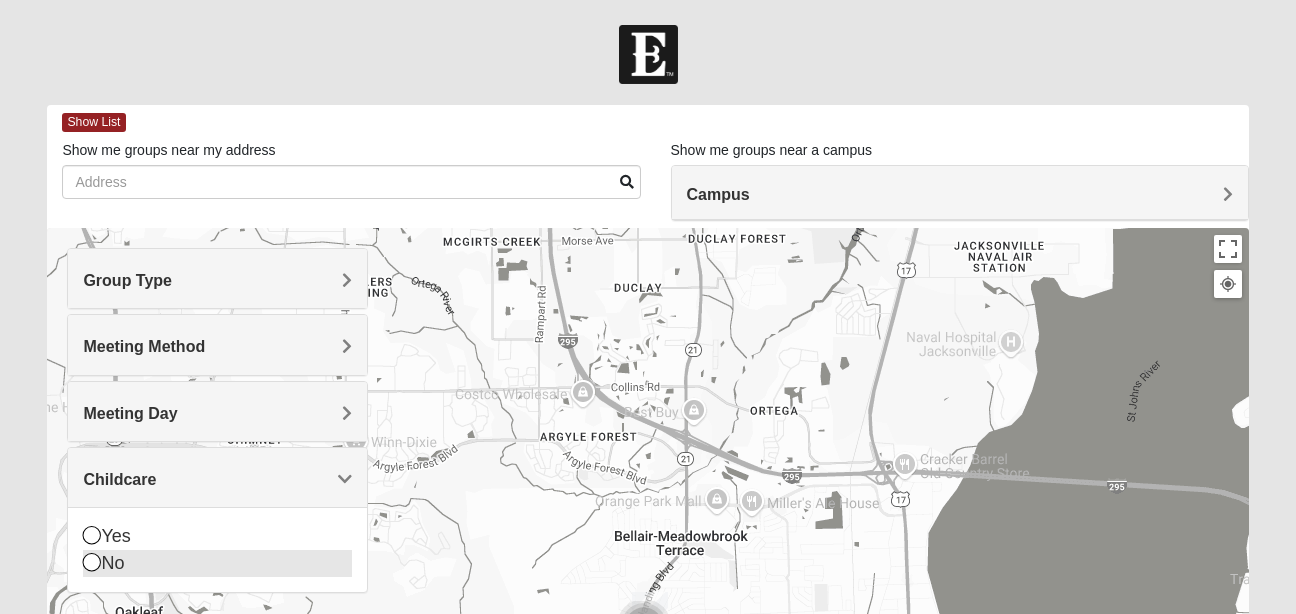 click at bounding box center (92, 562) 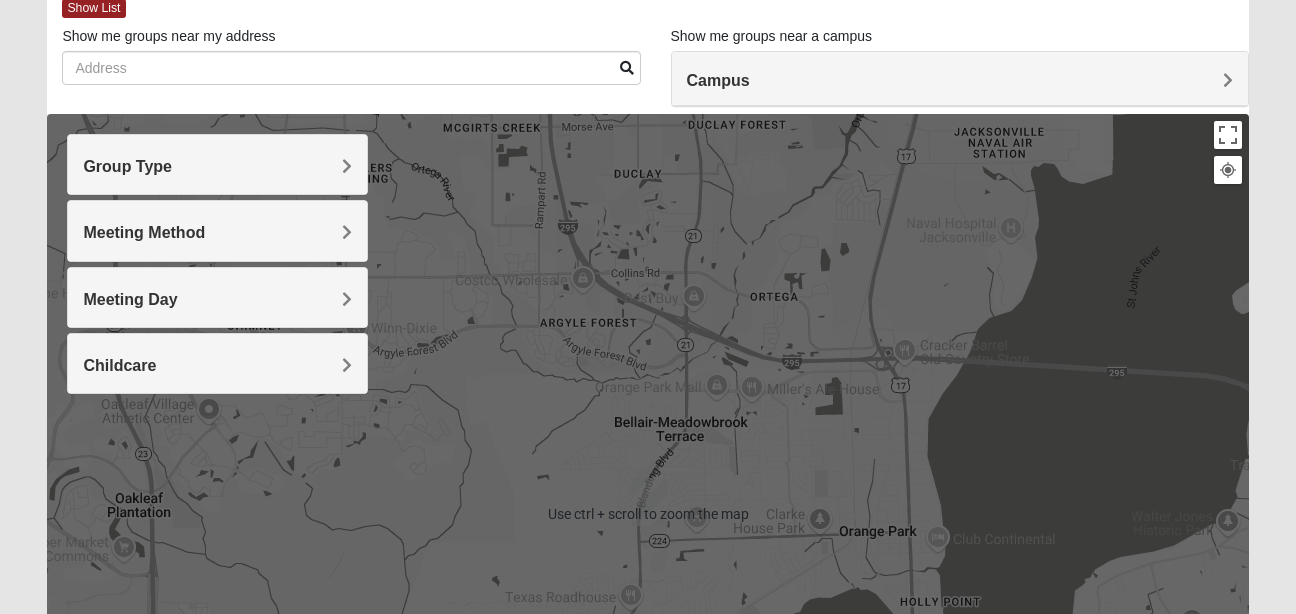 scroll, scrollTop: 87, scrollLeft: 0, axis: vertical 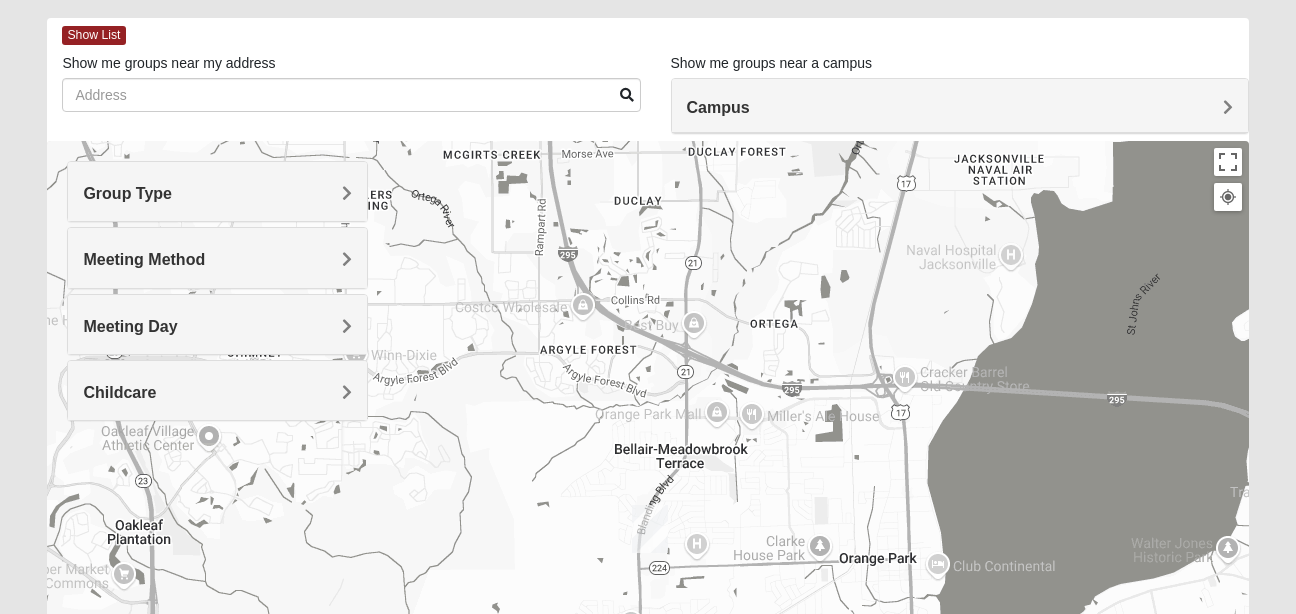 click on "Show List" at bounding box center [655, 35] 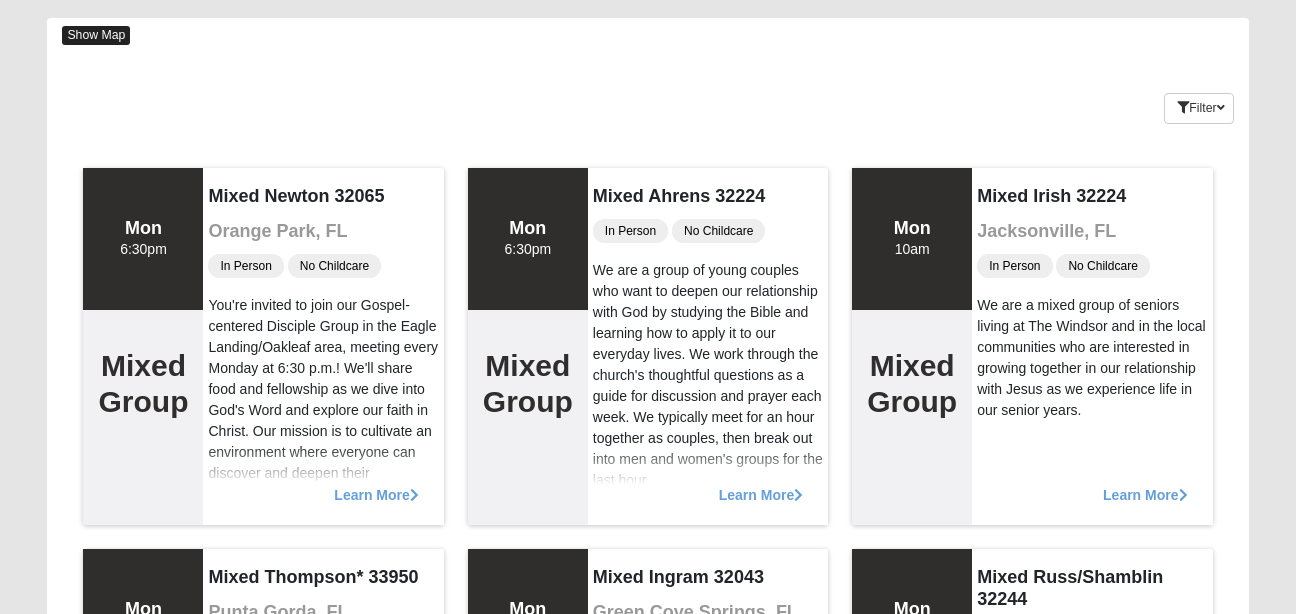 click on "Show Map" at bounding box center [96, 35] 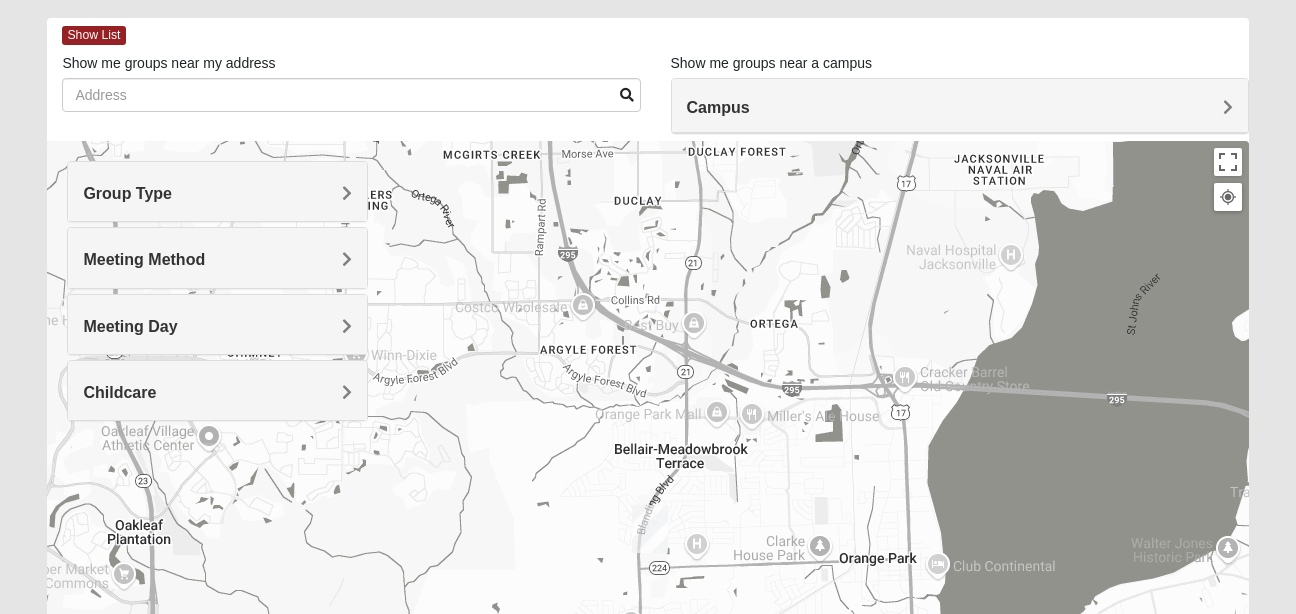 click at bounding box center [650, 529] 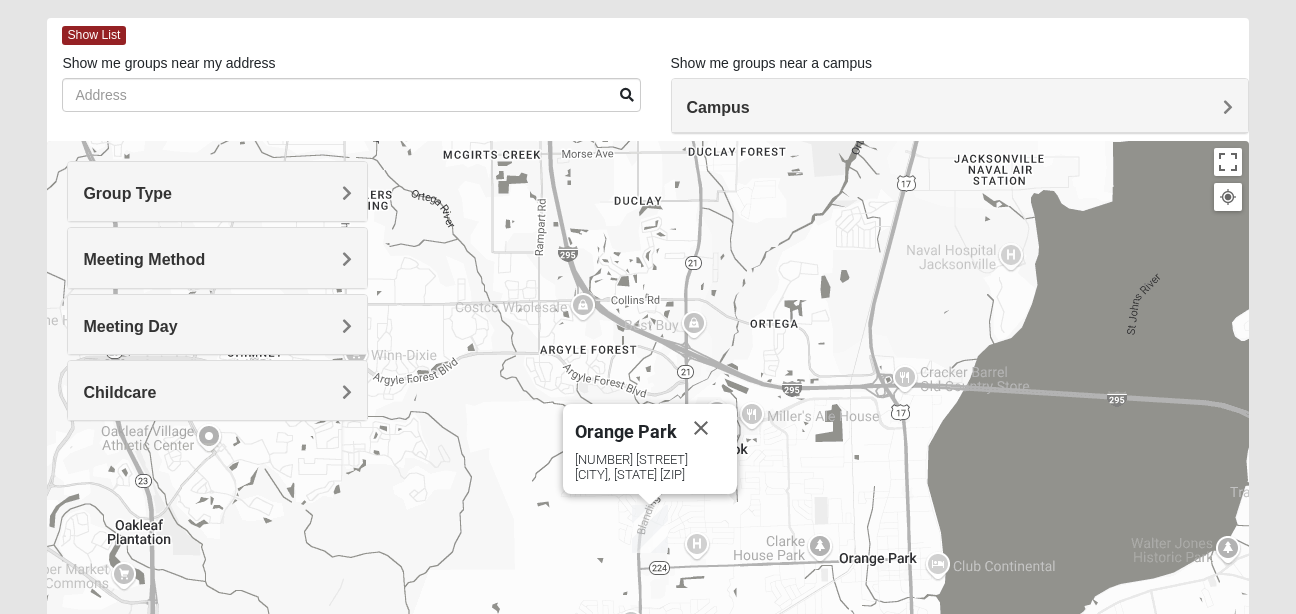 click at bounding box center (650, 529) 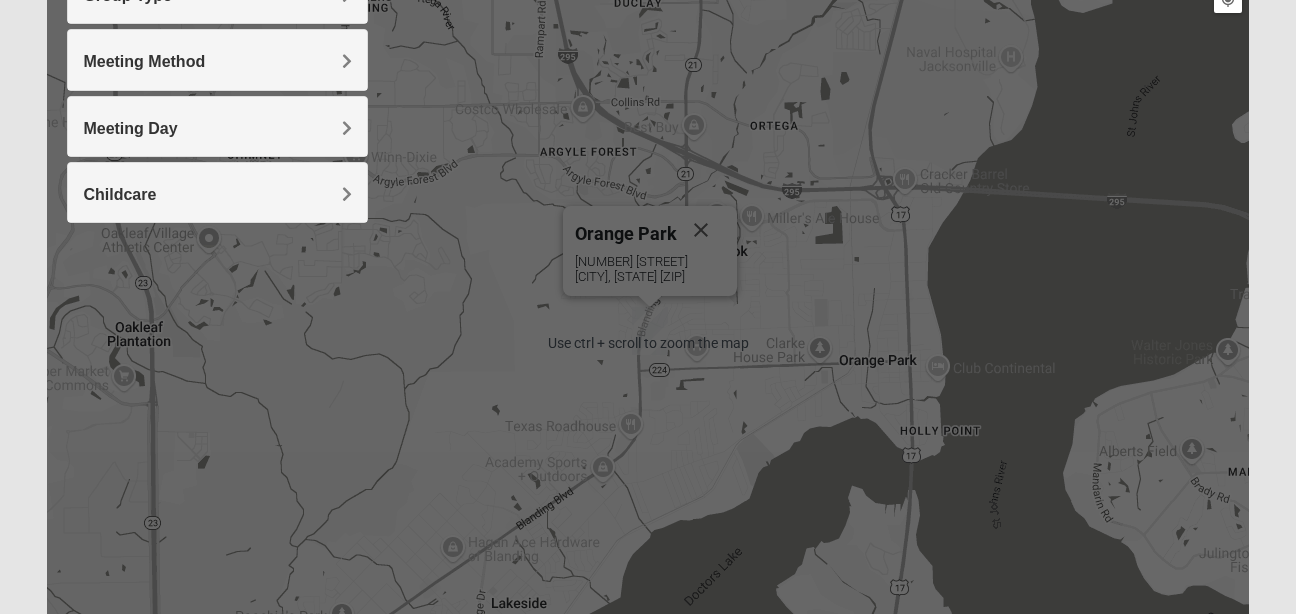 scroll, scrollTop: 287, scrollLeft: 0, axis: vertical 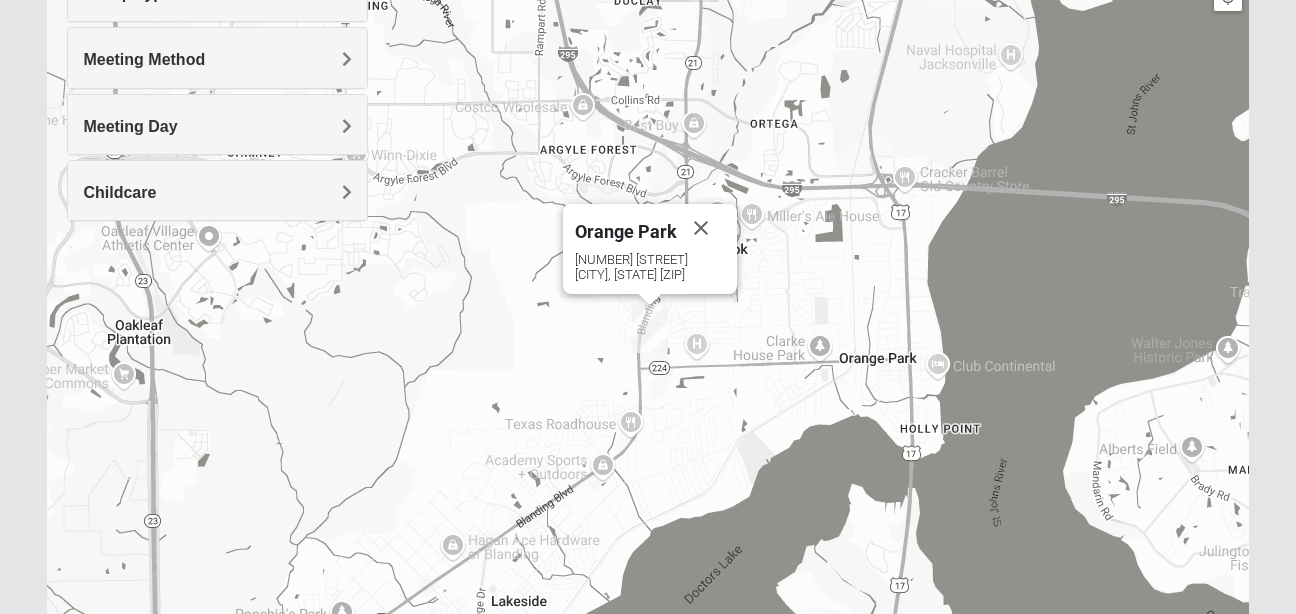click at bounding box center [650, 329] 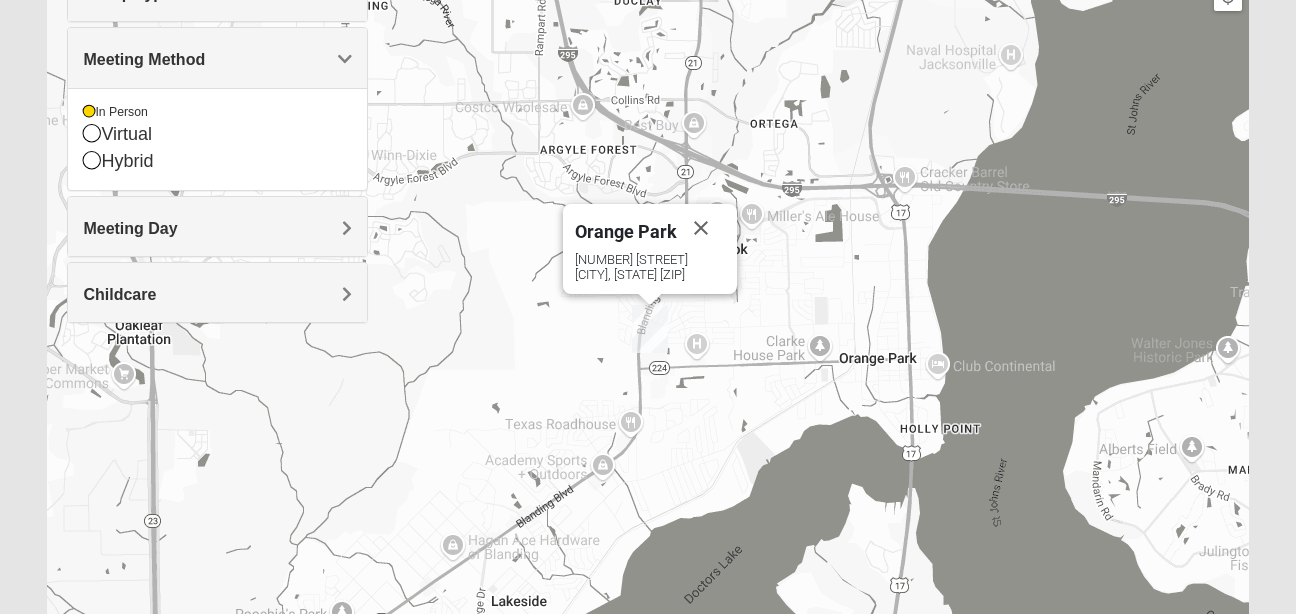 click on "Meeting Day" at bounding box center (217, 228) 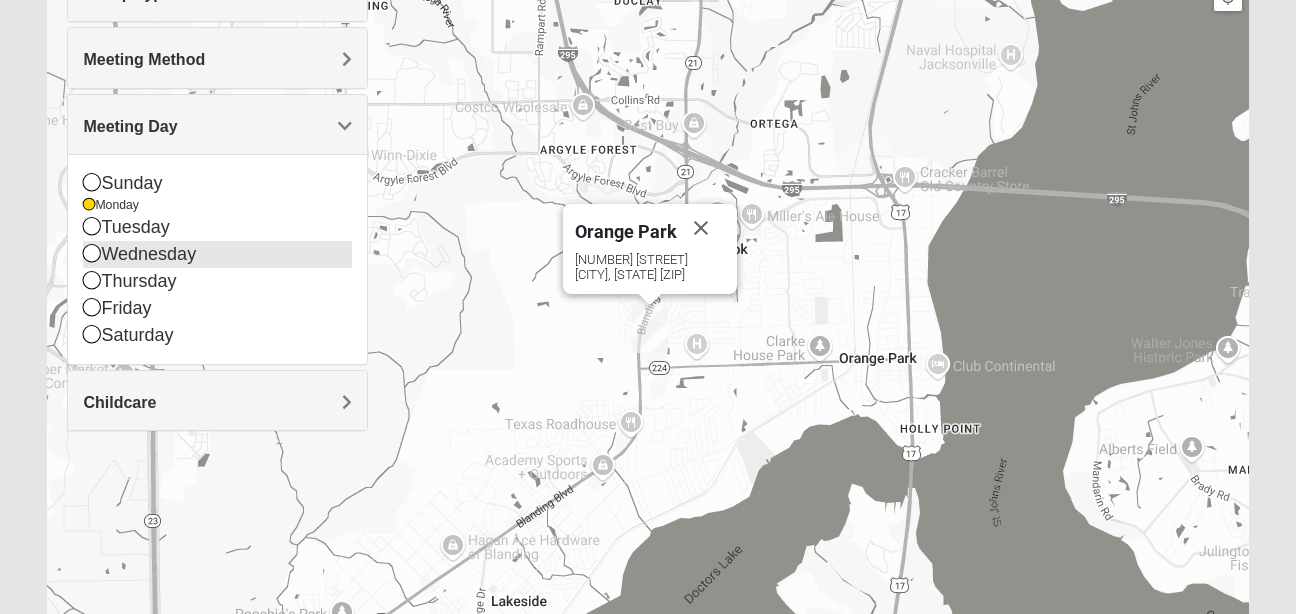 click at bounding box center (92, 253) 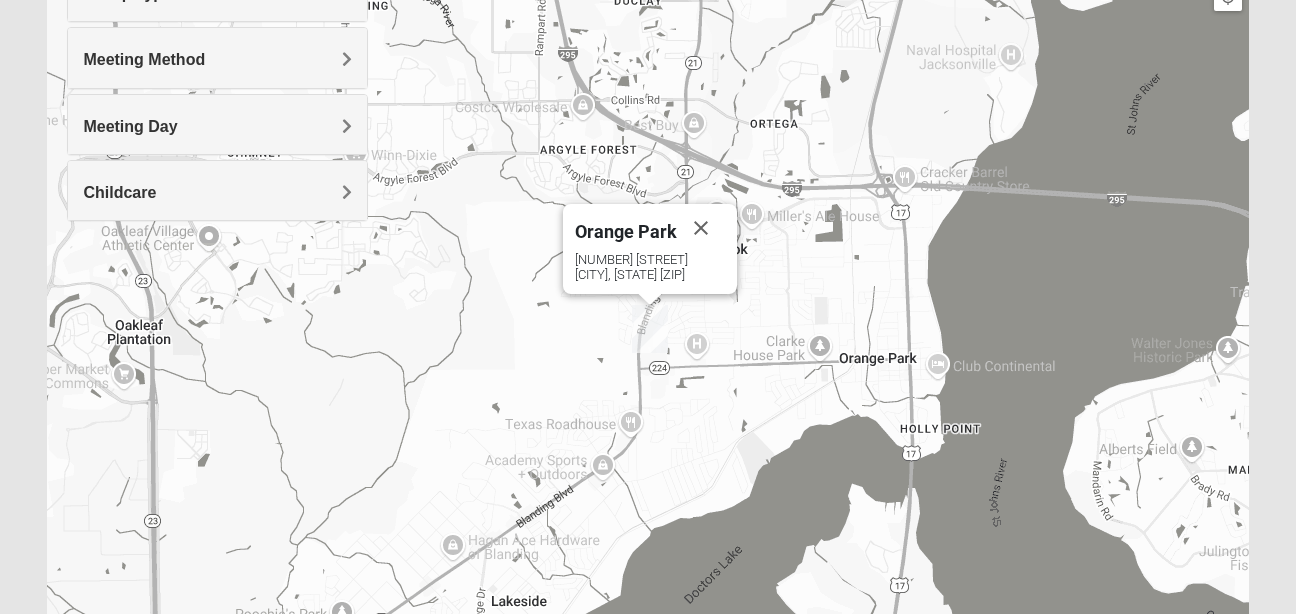 click on "Childcare" at bounding box center [217, 190] 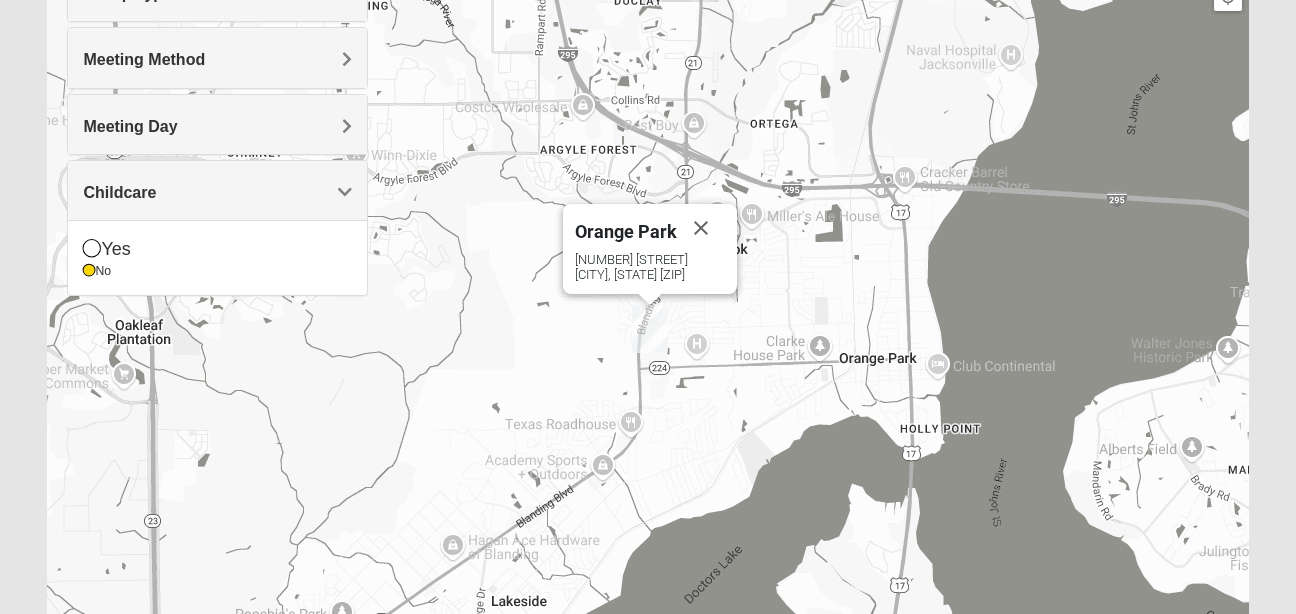 click on "Meeting Day" at bounding box center [217, 126] 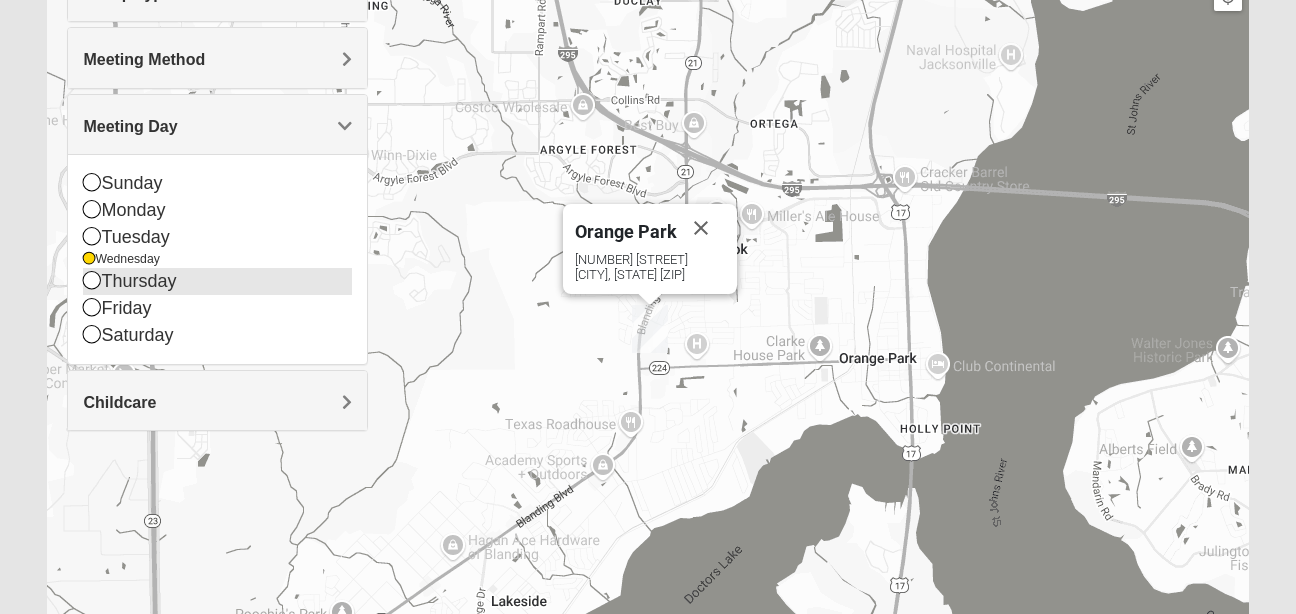 click at bounding box center [92, 280] 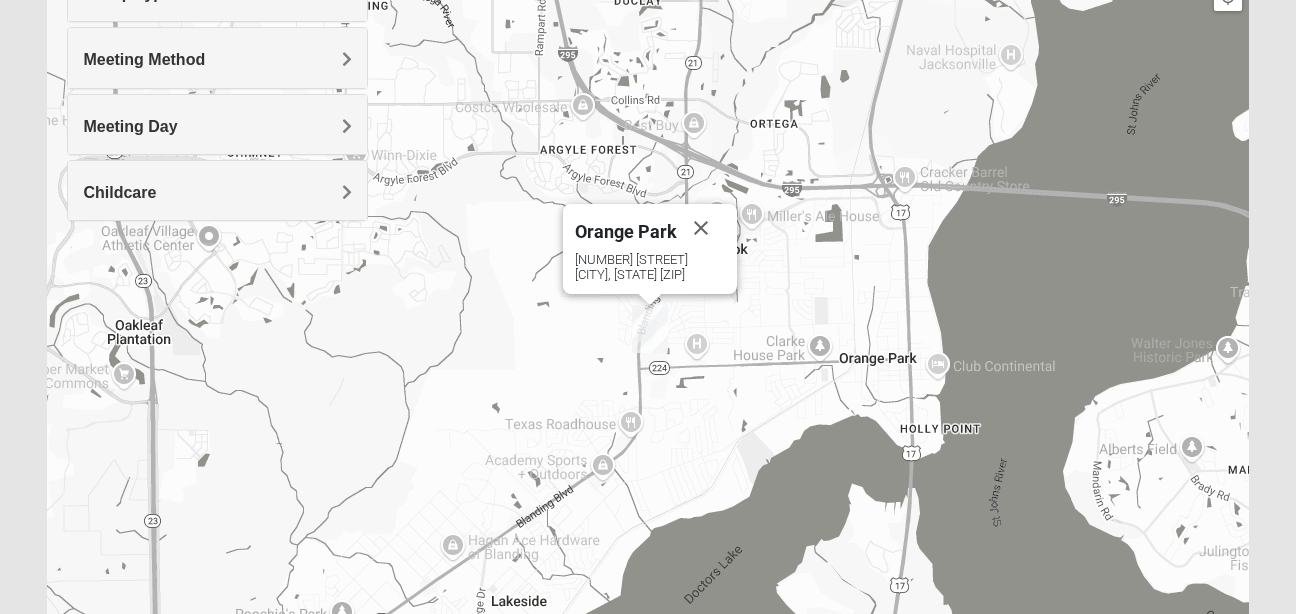 click on "Meeting Day" at bounding box center [217, 124] 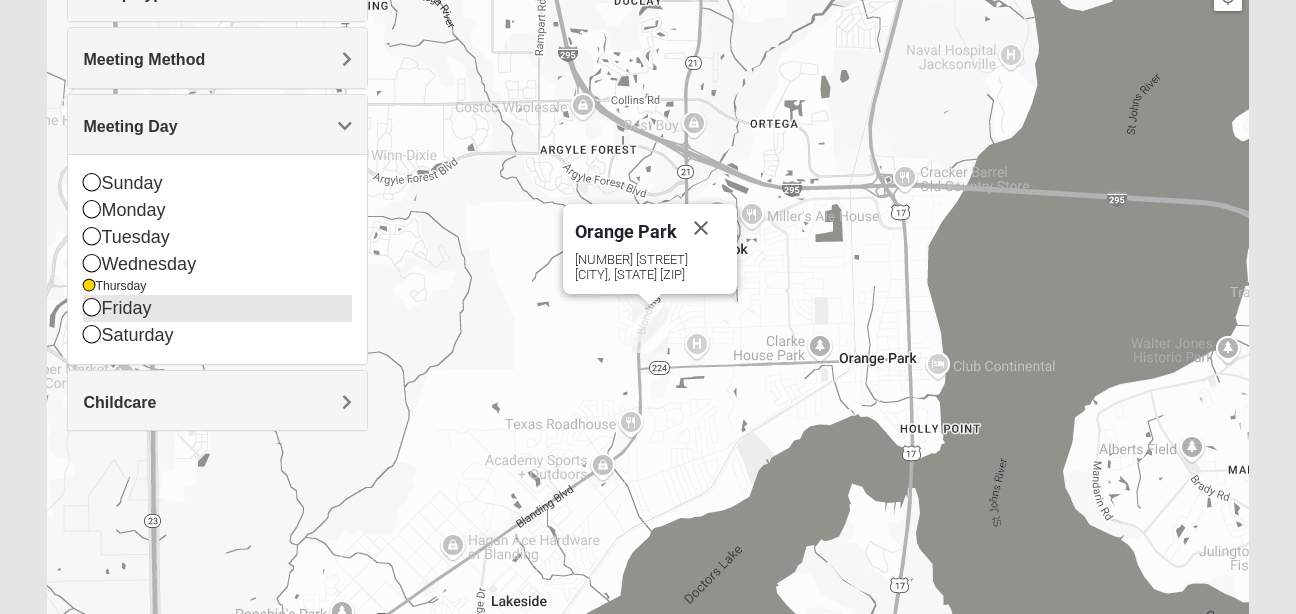 click at bounding box center [92, 307] 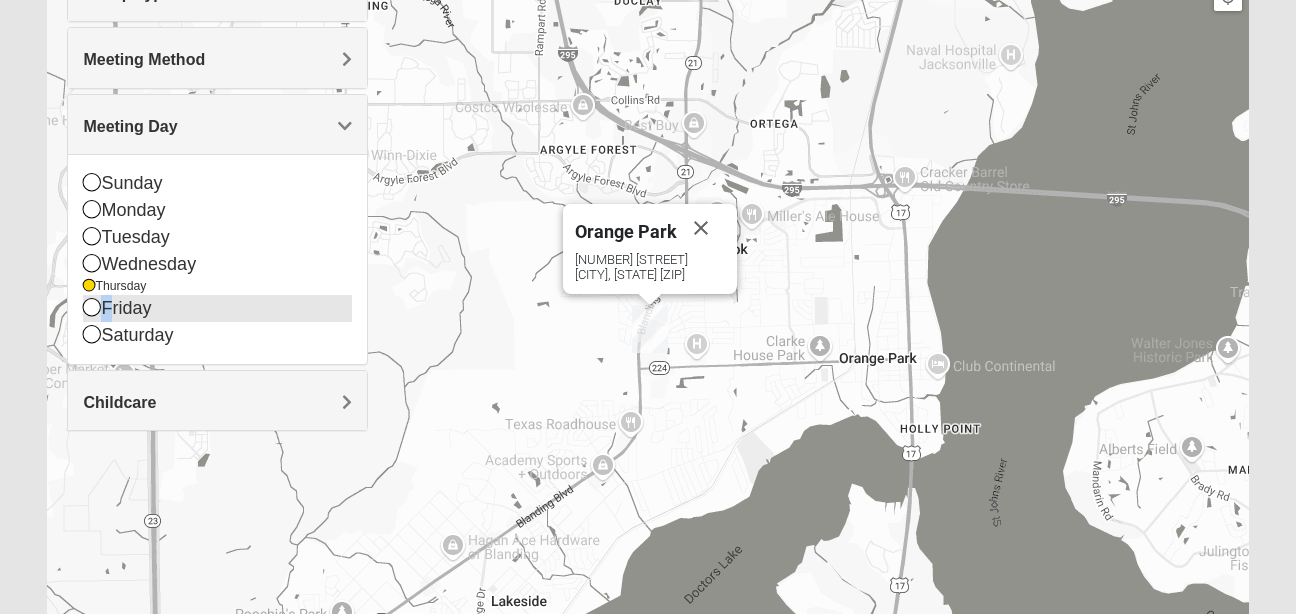 click on "Group Type
Mixed Group
Men Only
Women Only
1825
Meeting Method
In Person
Virtual
Hybrid" at bounding box center (217, 196) 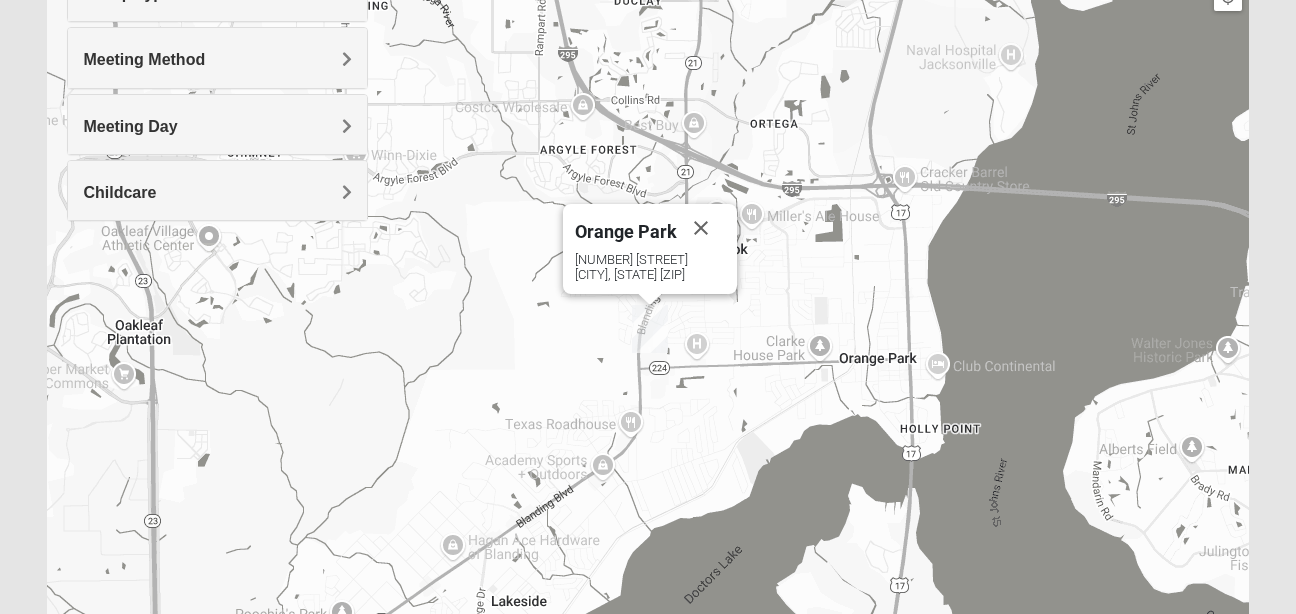 click at bounding box center (650, 329) 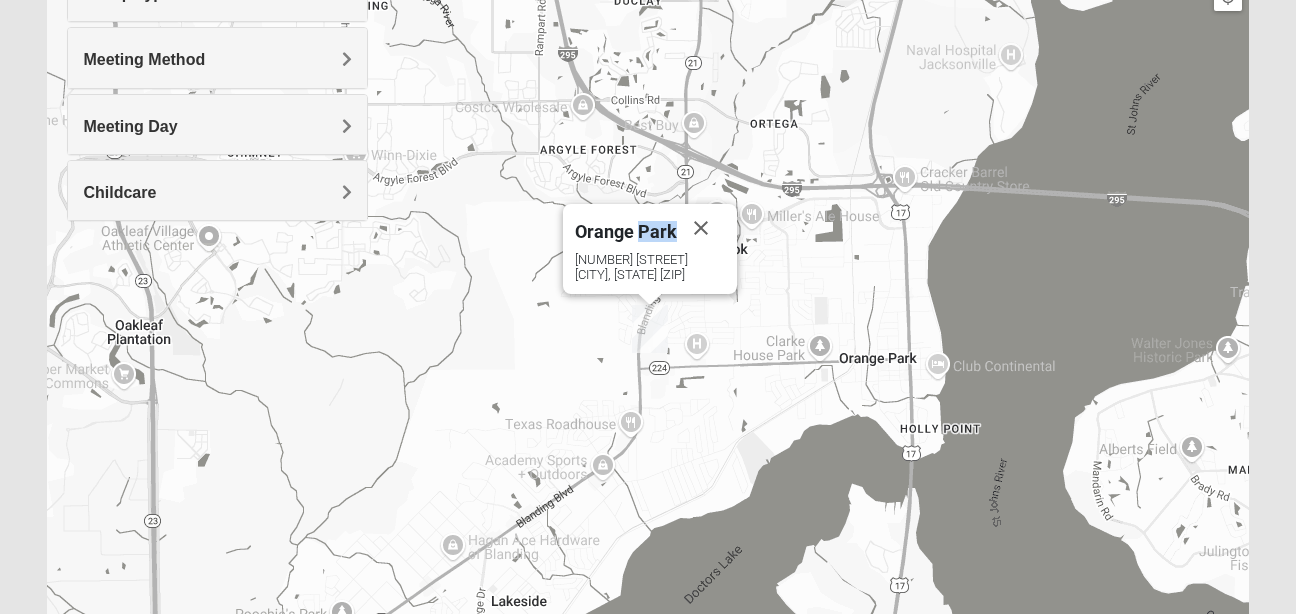 click on "Orange Park" at bounding box center [626, 228] 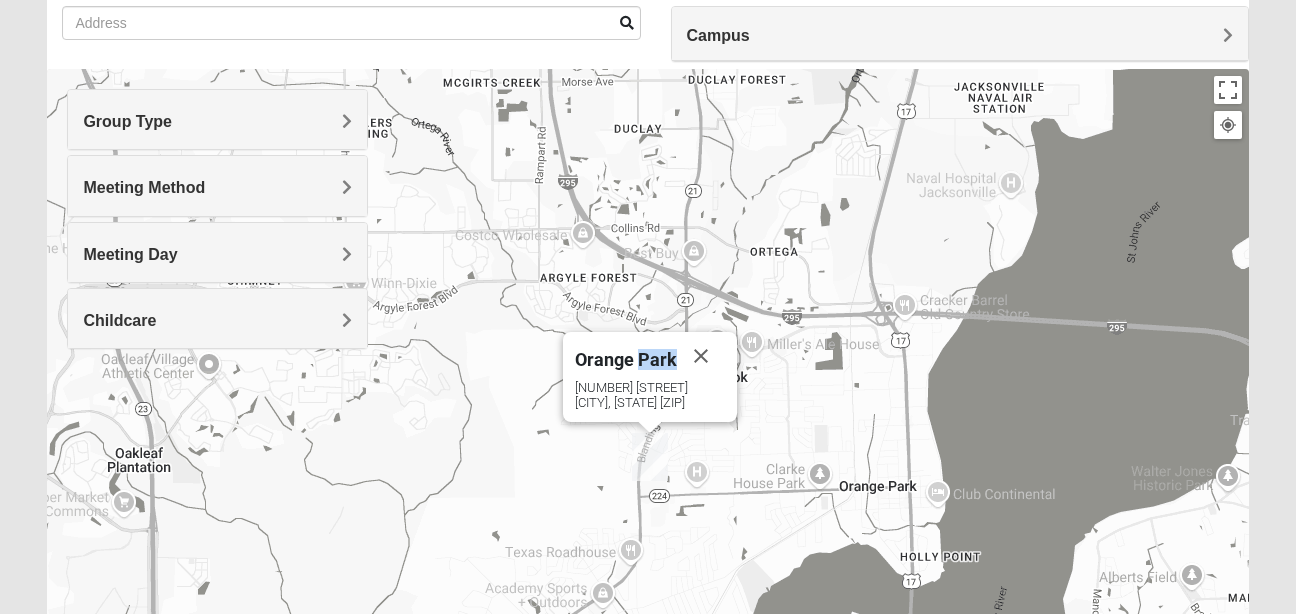 scroll, scrollTop: 0, scrollLeft: 0, axis: both 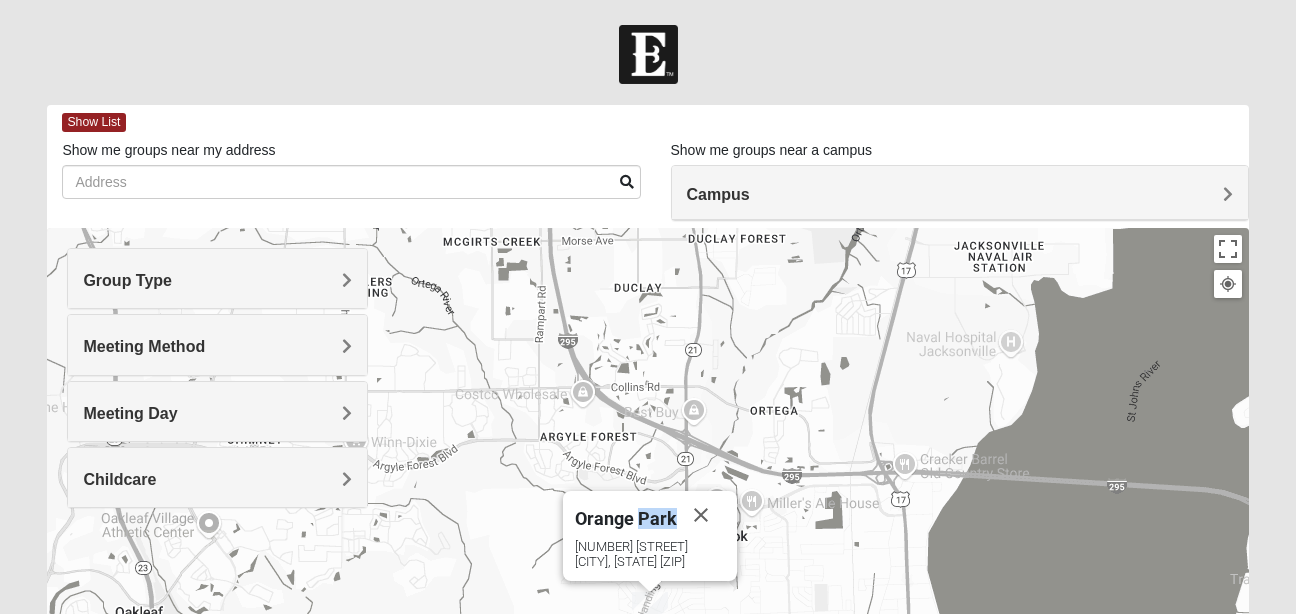 click at bounding box center [1228, 284] 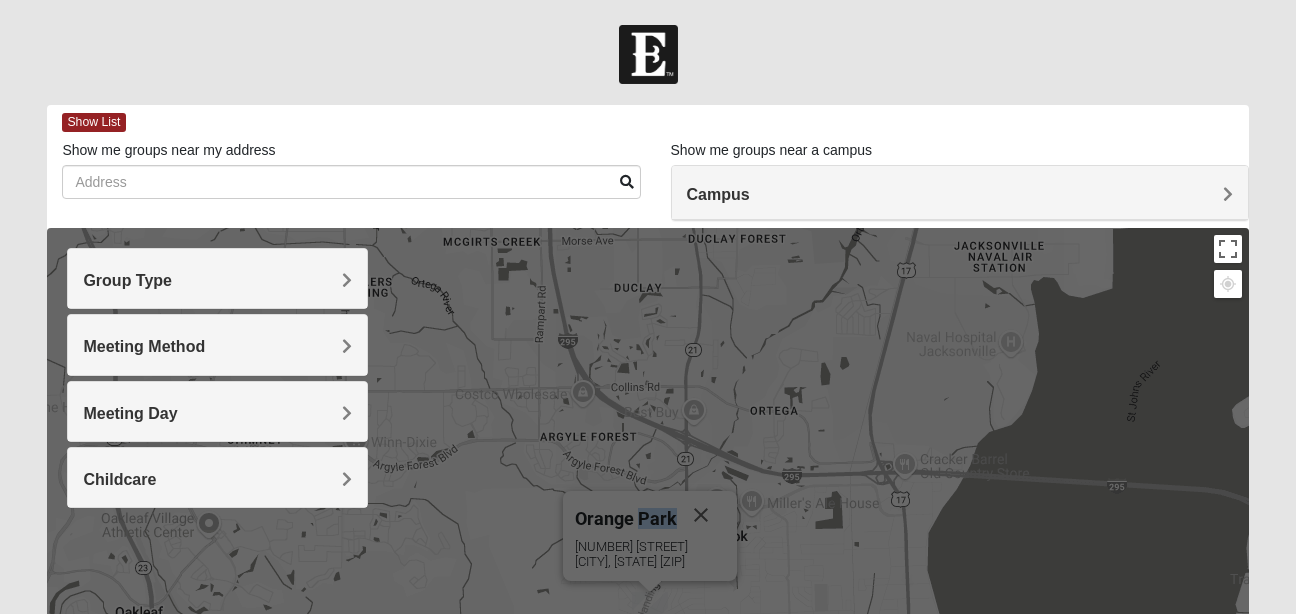 click at bounding box center (648, 54) 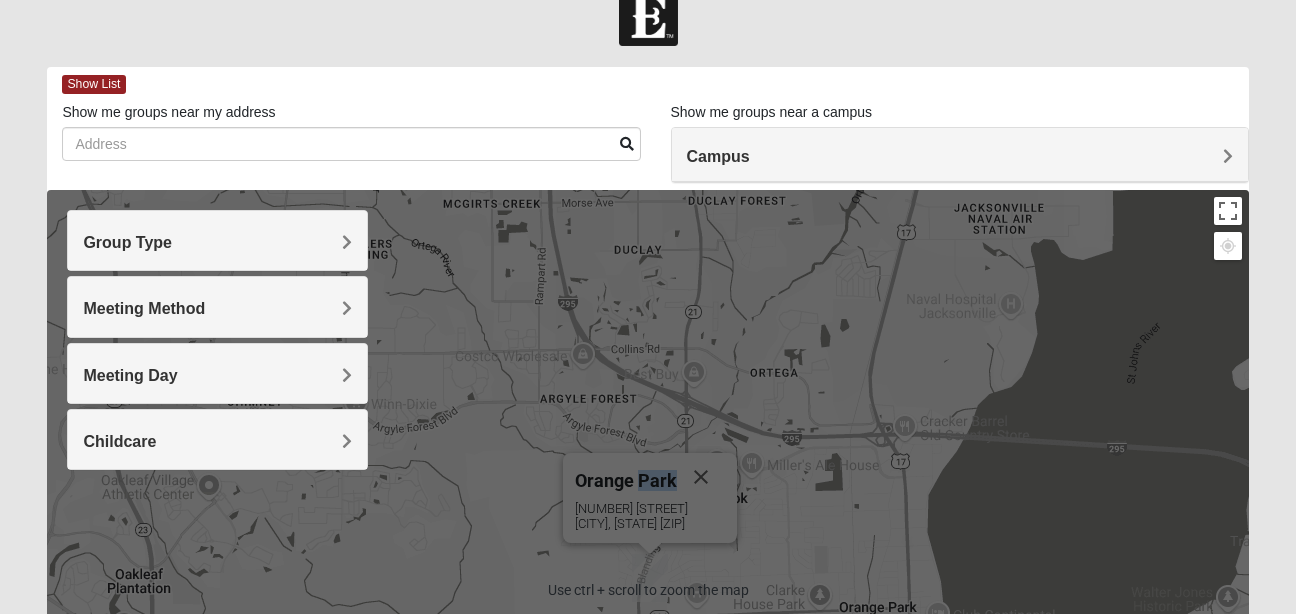scroll, scrollTop: 0, scrollLeft: 0, axis: both 